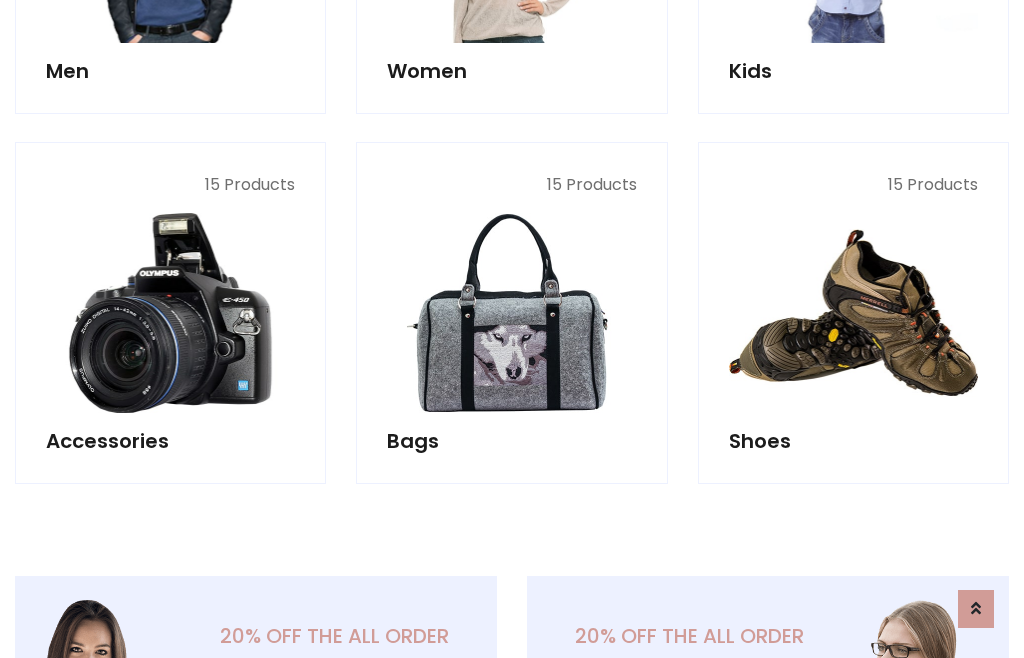 scroll, scrollTop: 853, scrollLeft: 0, axis: vertical 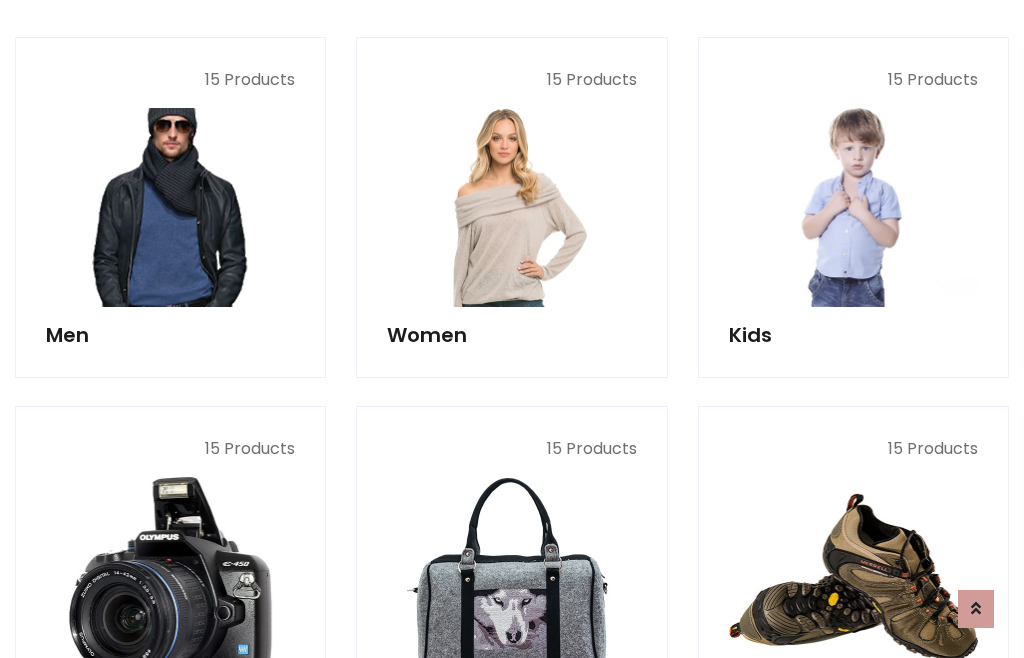 click at bounding box center [170, 207] 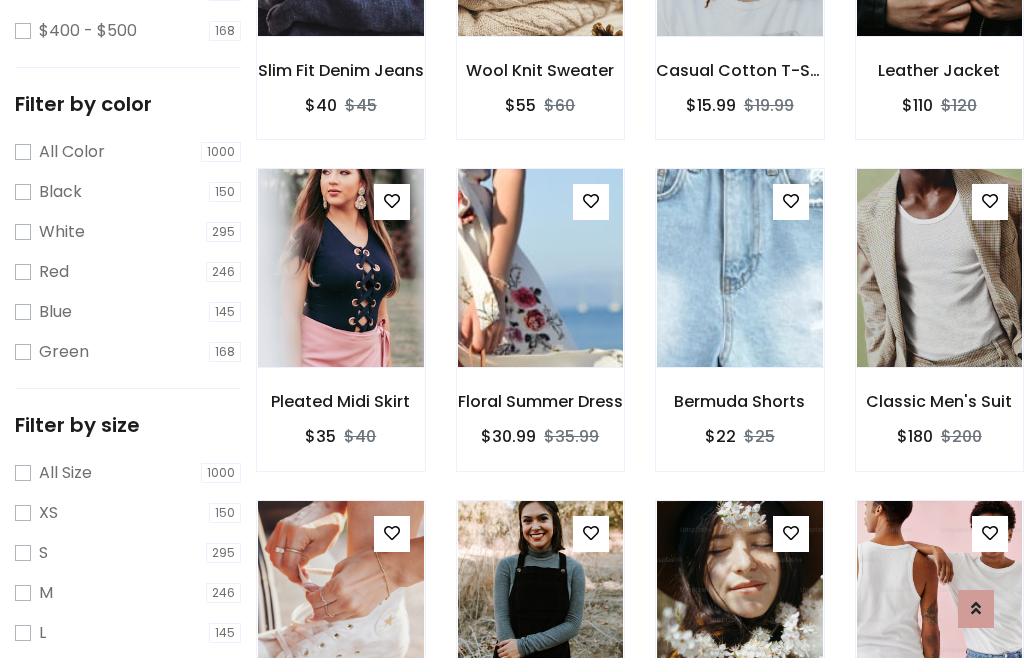 scroll, scrollTop: 807, scrollLeft: 0, axis: vertical 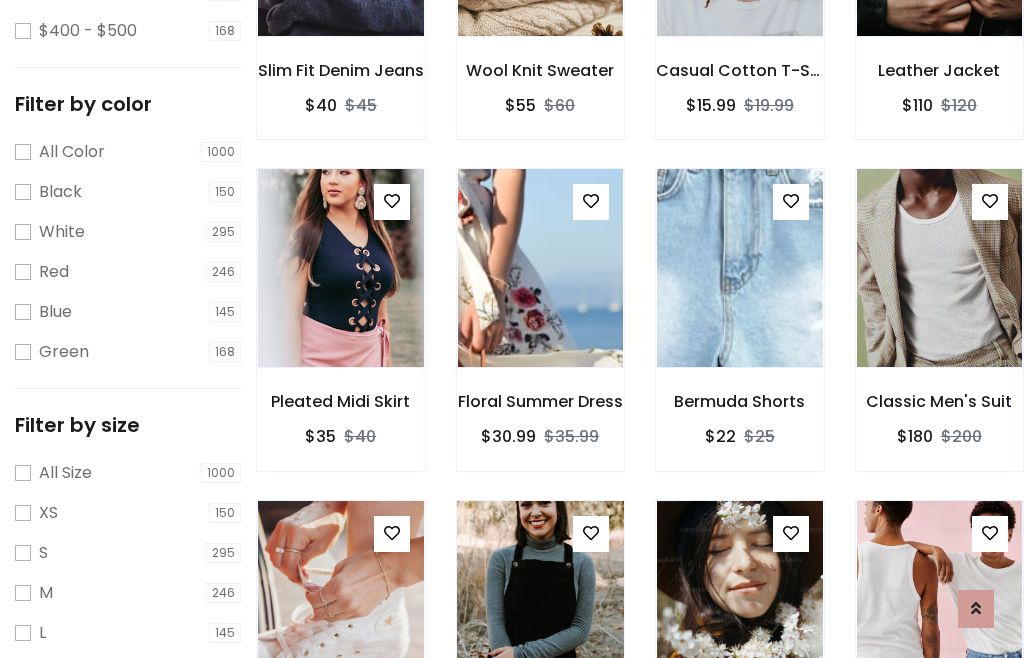 click at bounding box center [540, 600] 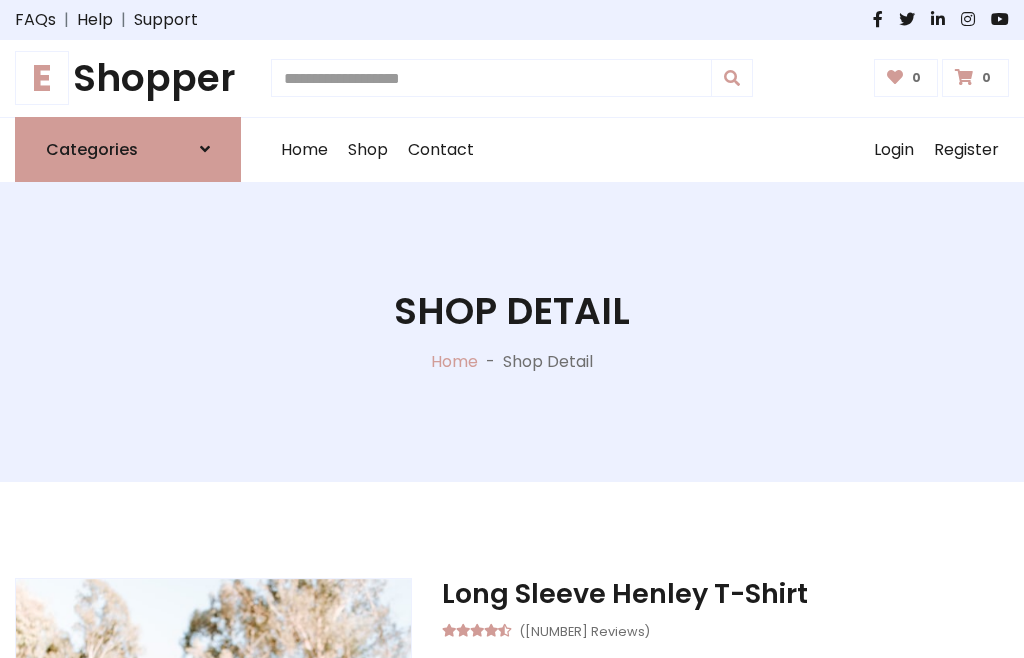 scroll, scrollTop: 0, scrollLeft: 0, axis: both 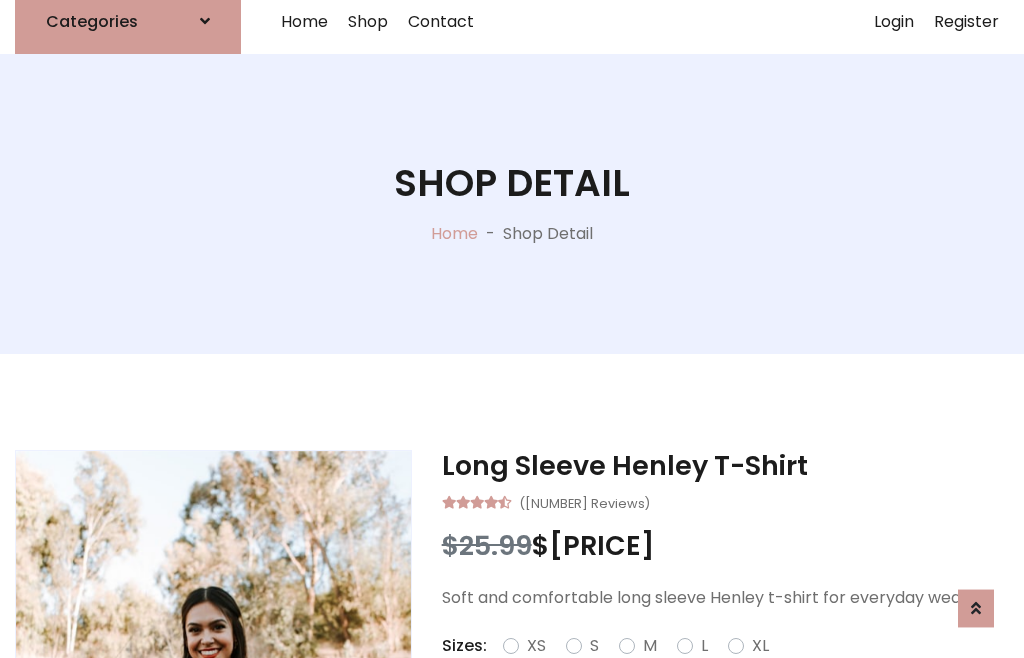 click on "Red" at bounding box center [732, 670] 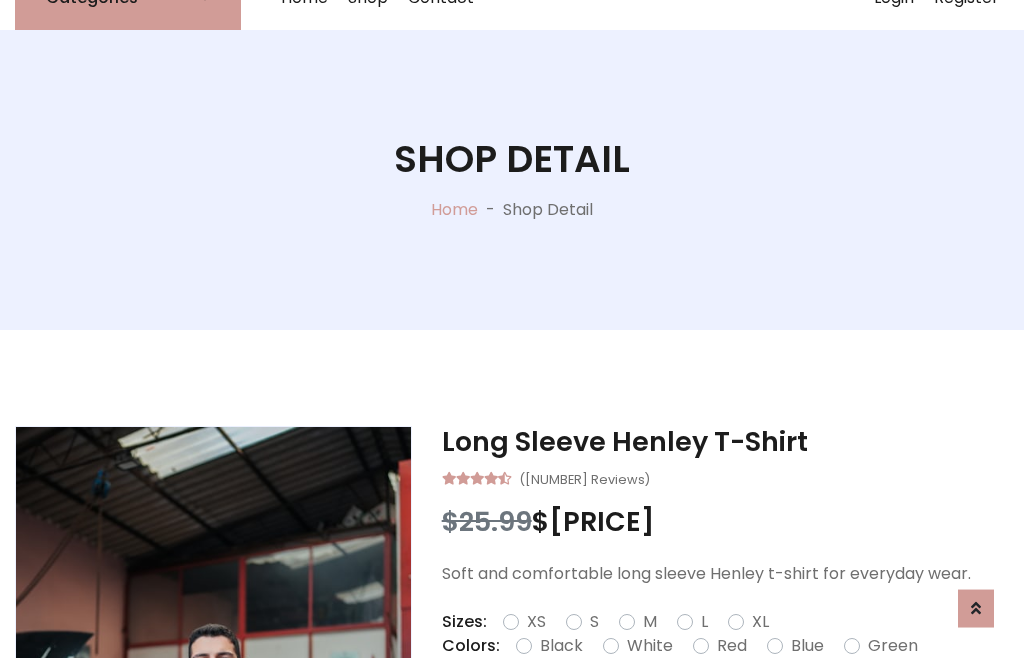 click on "Add To Cart" at bounding box center (663, 709) 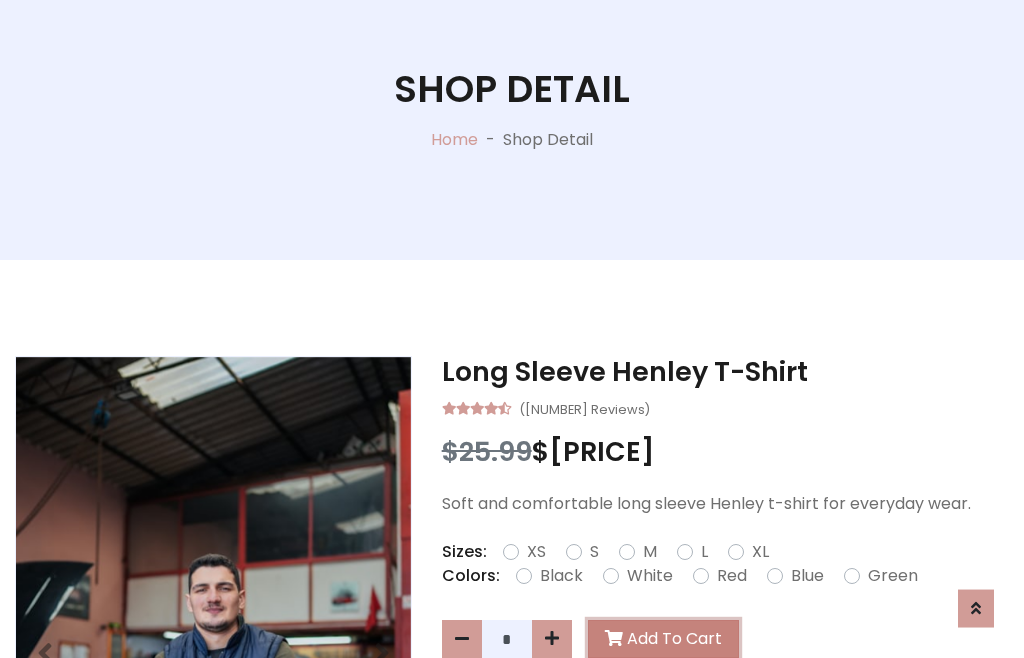 scroll, scrollTop: 0, scrollLeft: 0, axis: both 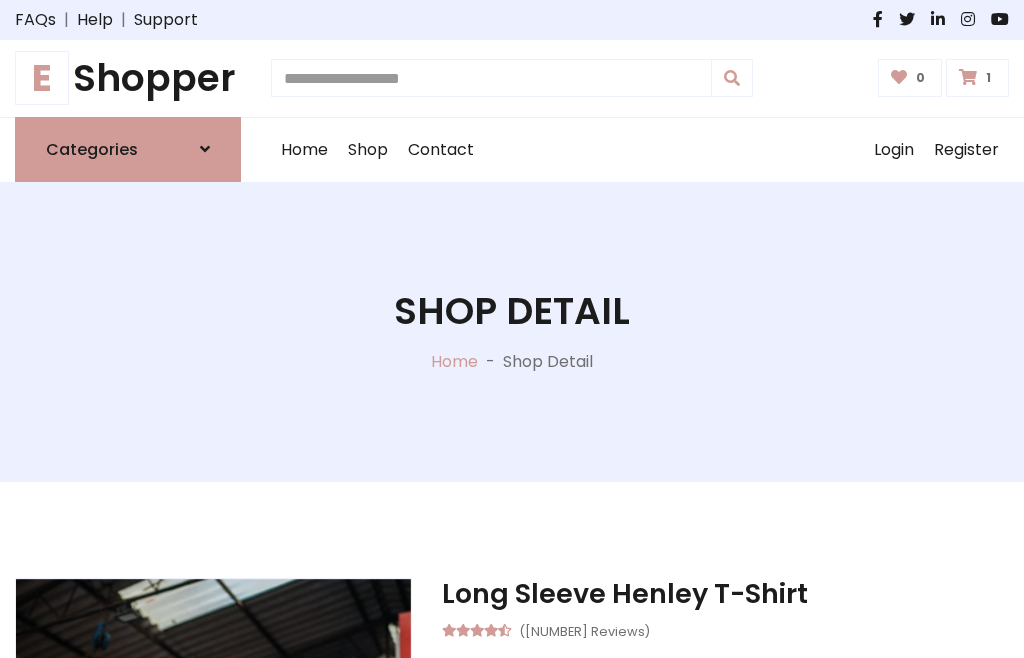 click at bounding box center [968, 77] 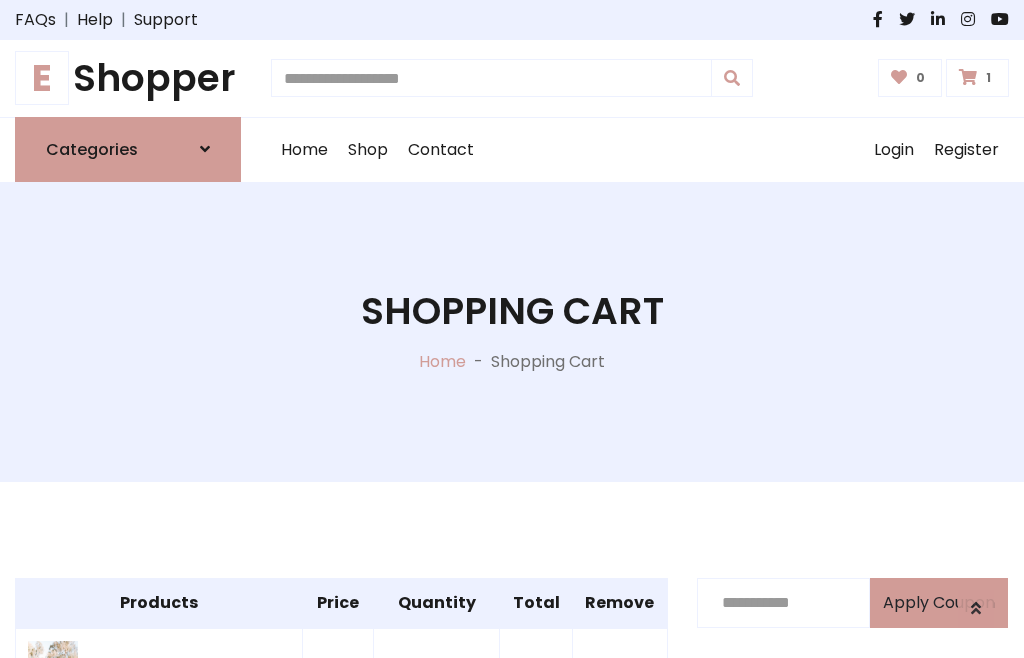 scroll, scrollTop: 474, scrollLeft: 0, axis: vertical 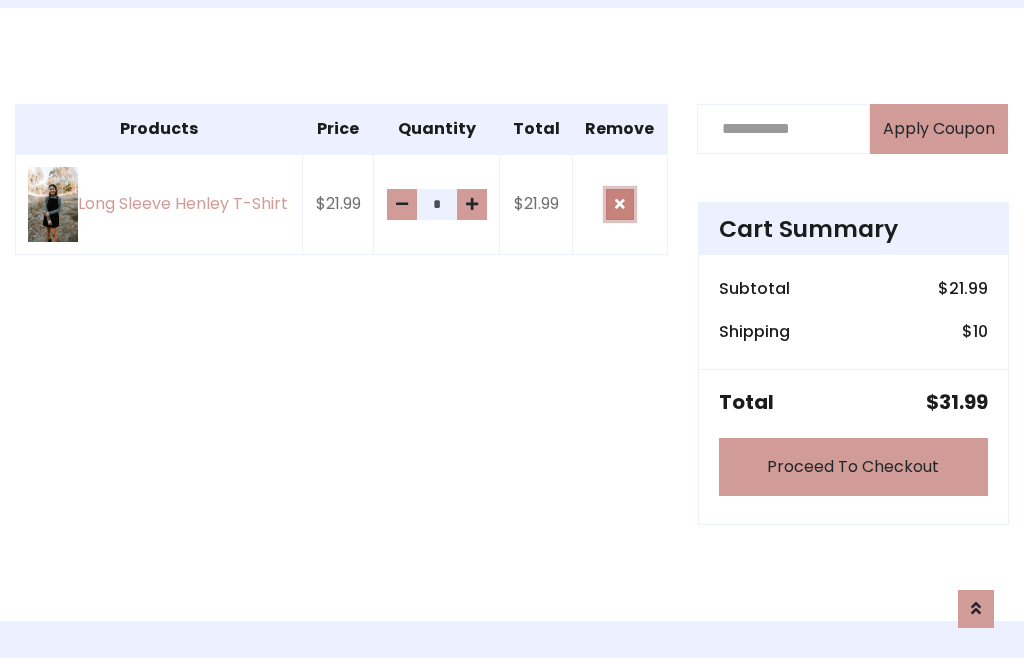 click at bounding box center (620, 204) 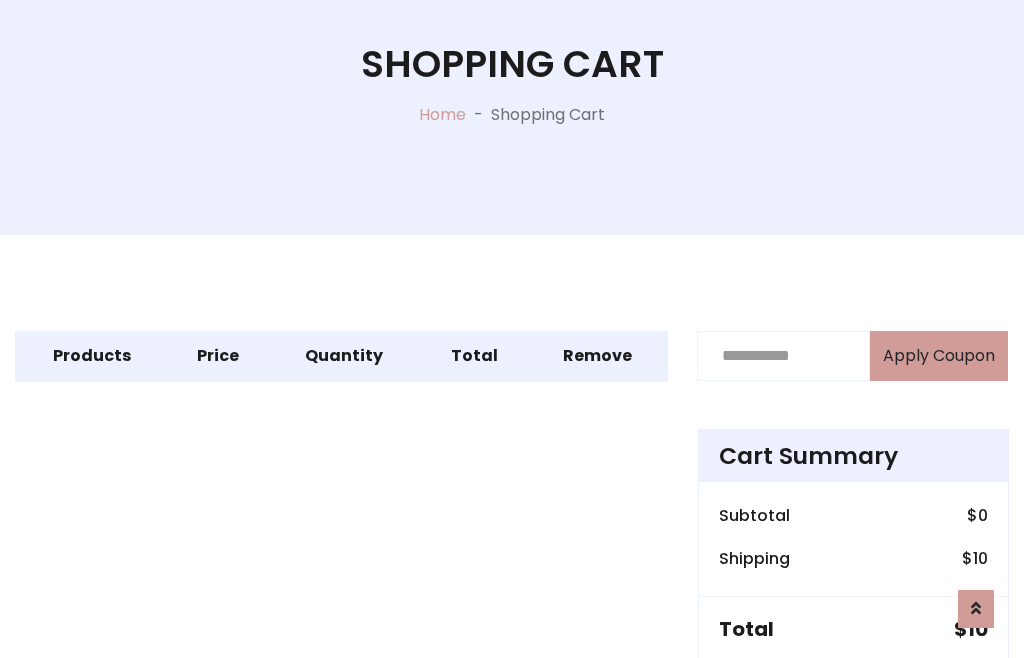 click on "Proceed To Checkout" at bounding box center [853, 694] 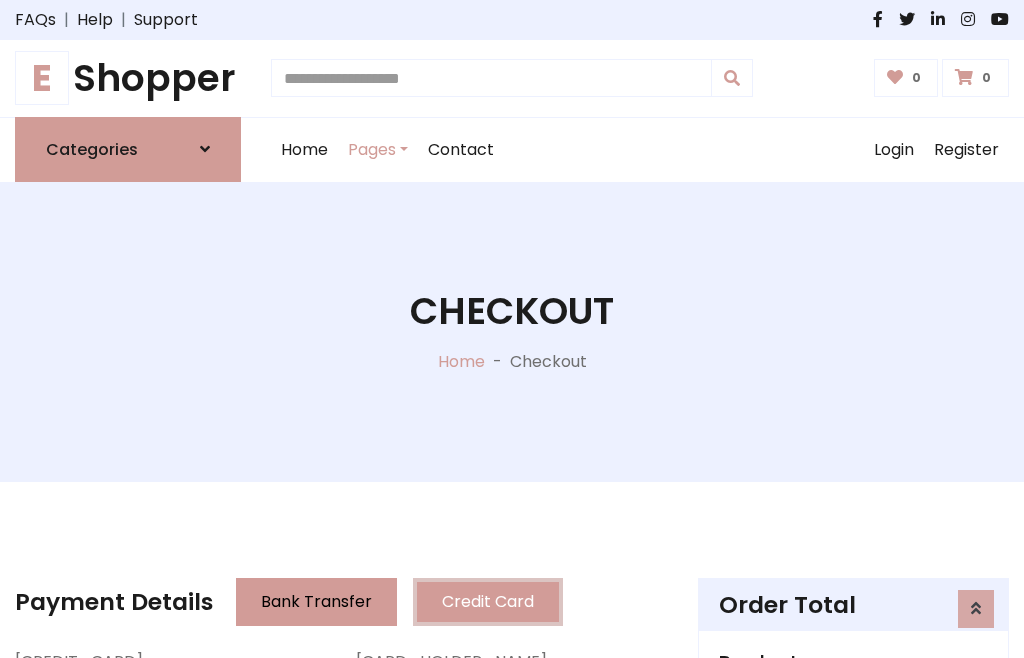scroll, scrollTop: 137, scrollLeft: 0, axis: vertical 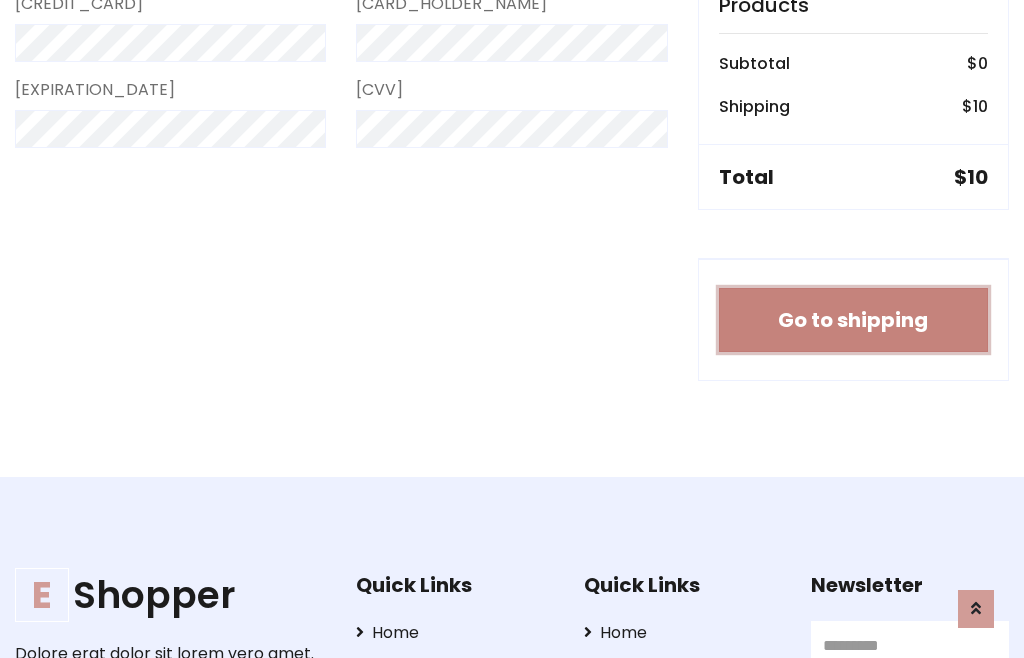 click on "Go to shipping" at bounding box center (853, 320) 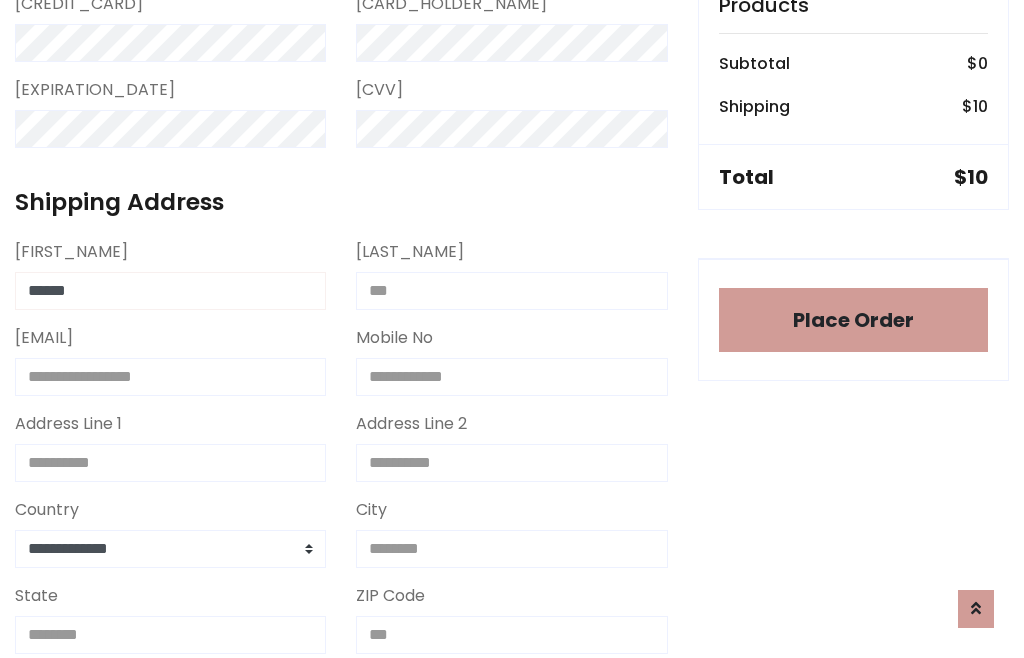 type on "******" 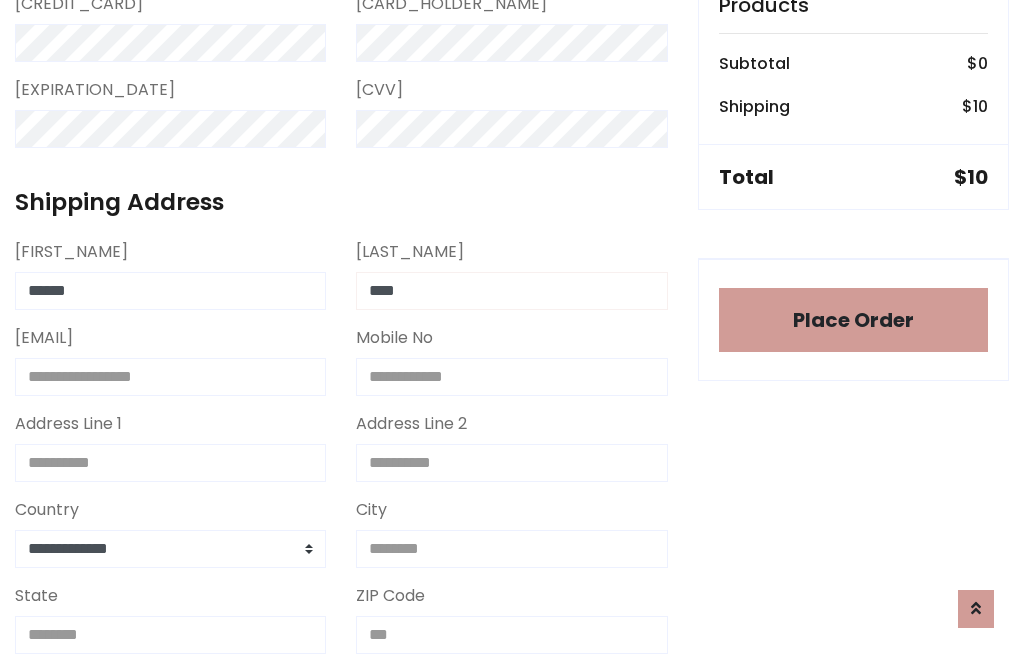 type on "****" 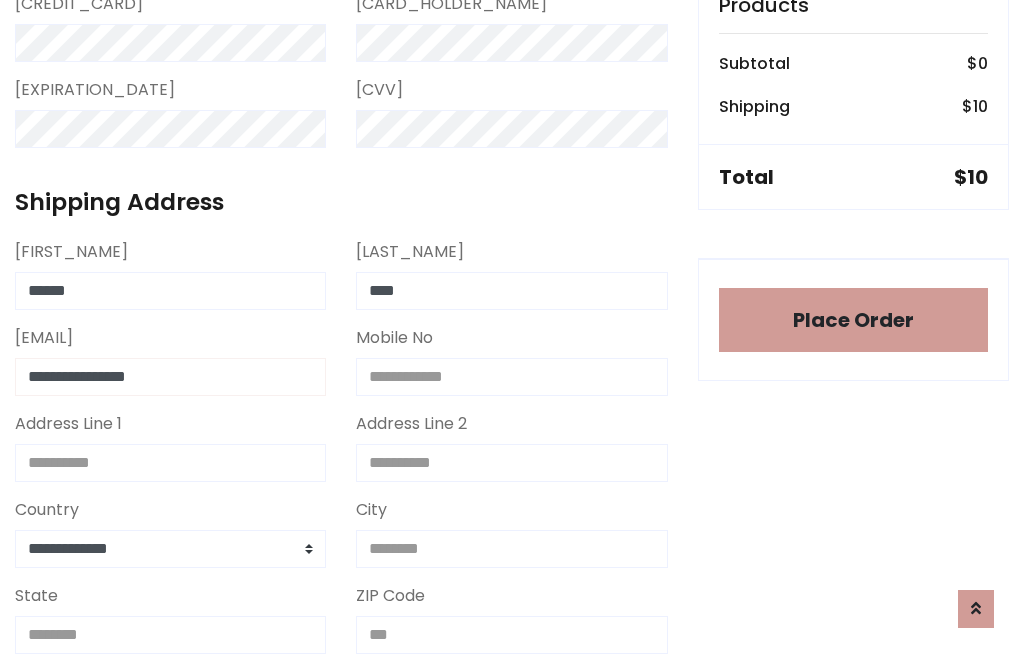 type on "**********" 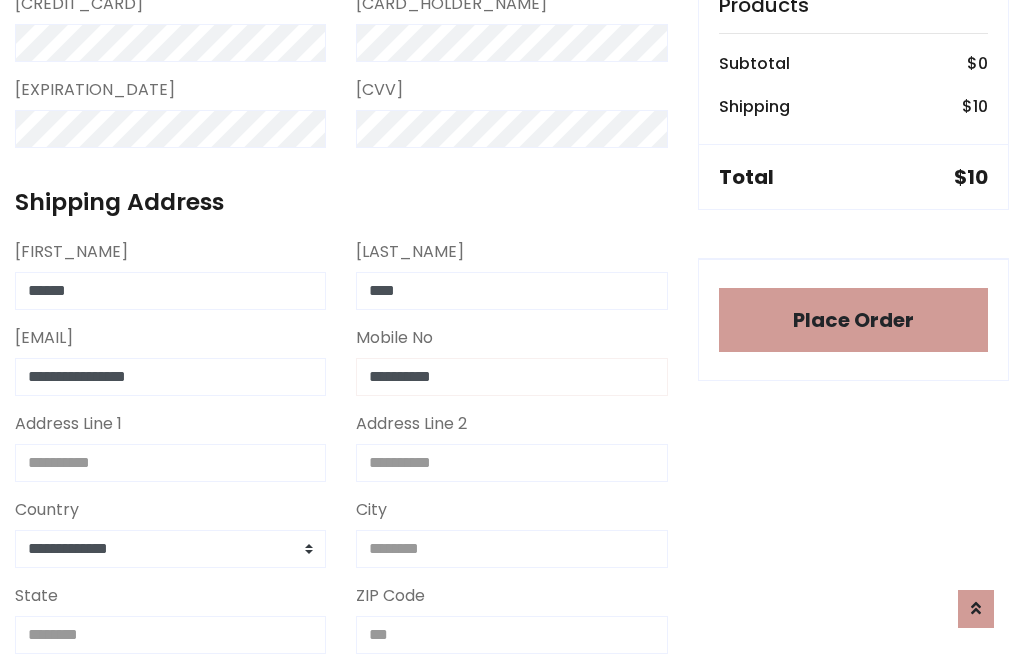 type on "**********" 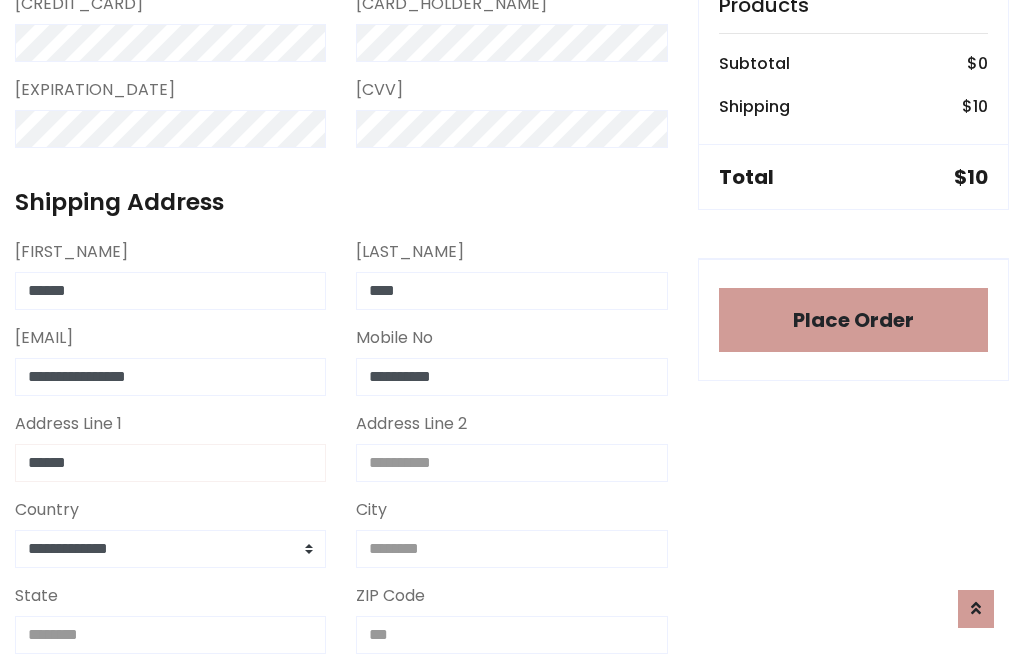 type on "******" 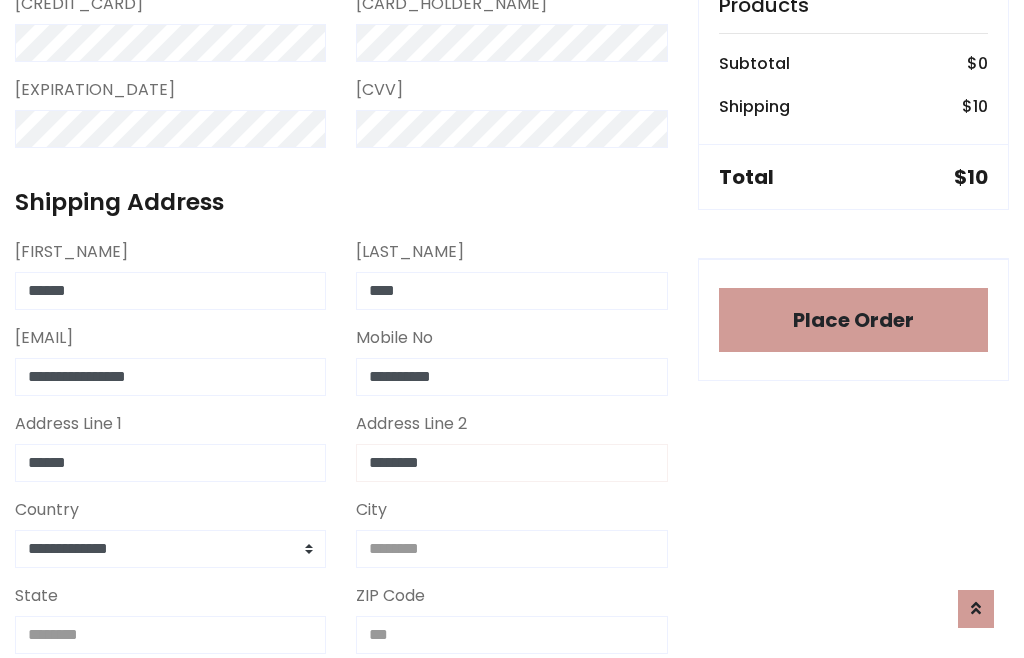 type on "********" 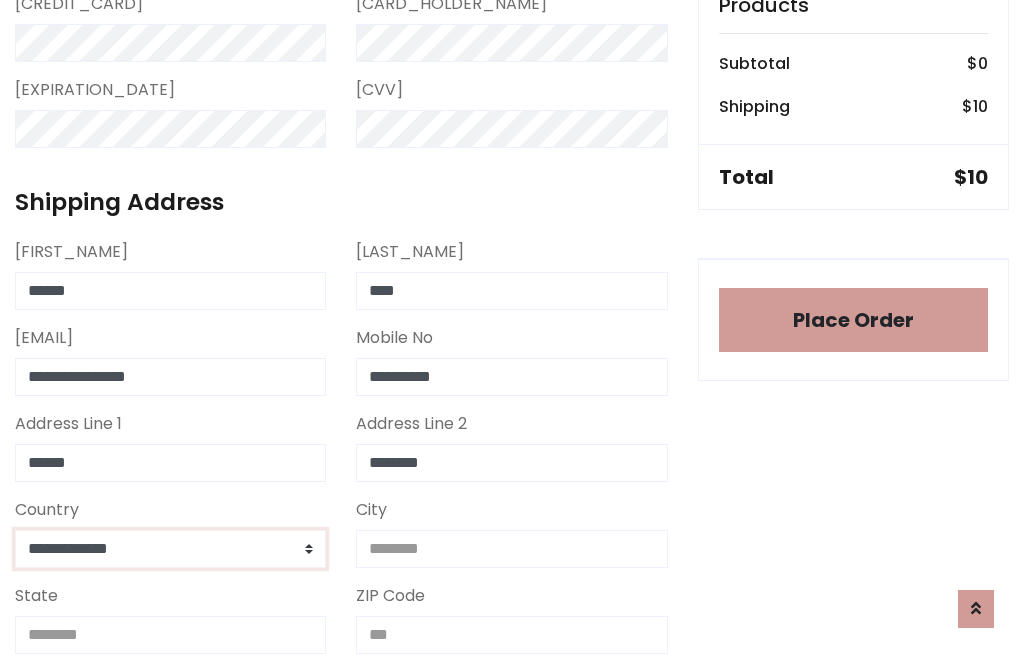 select on "*******" 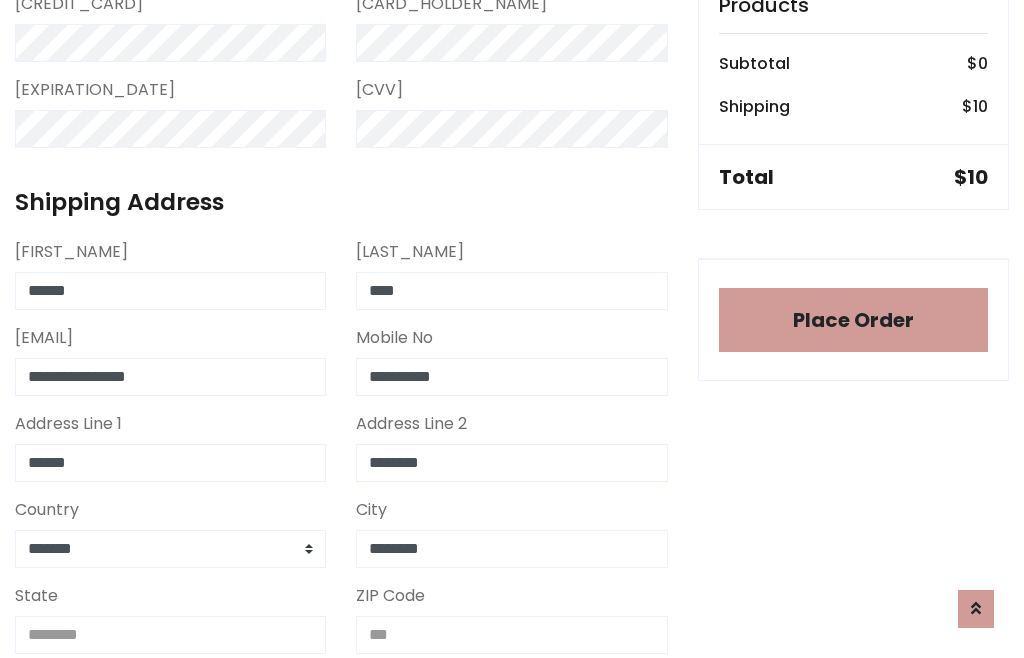 type on "********" 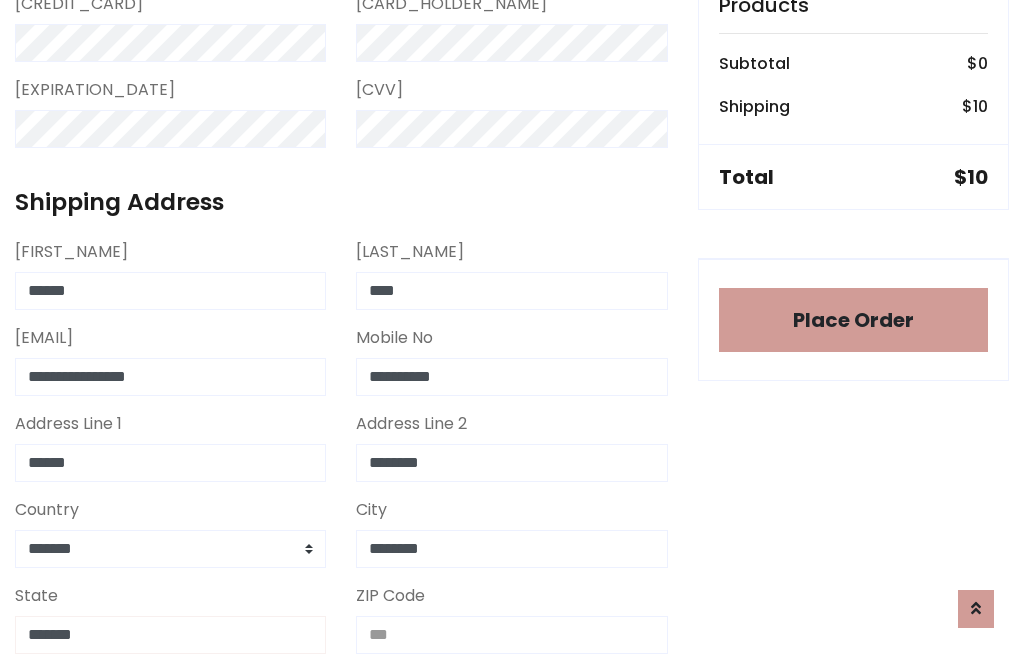 type on "*******" 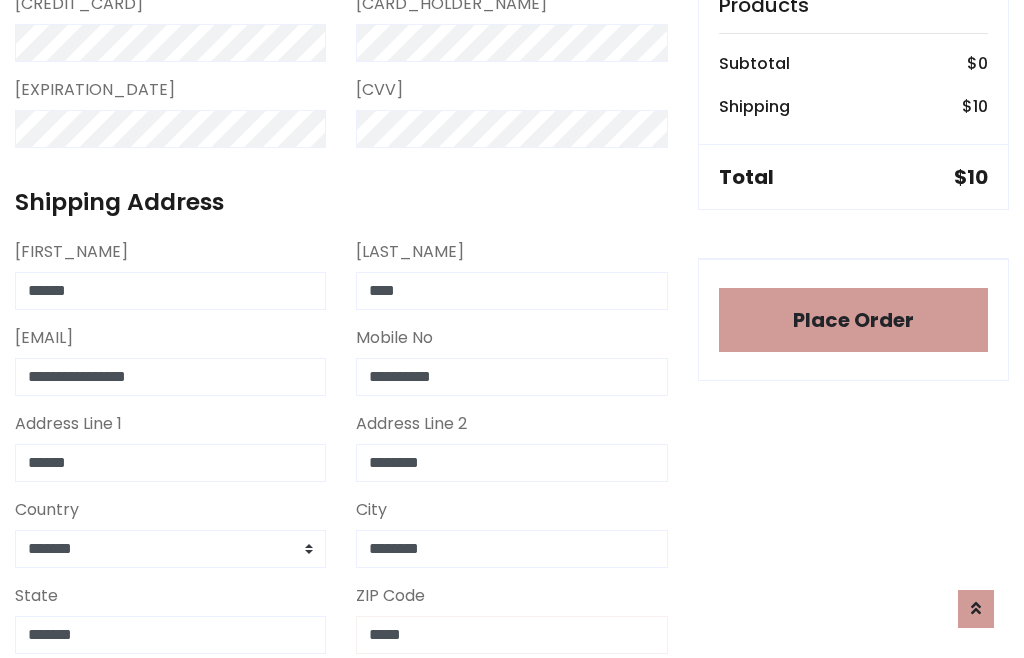 scroll, scrollTop: 403, scrollLeft: 0, axis: vertical 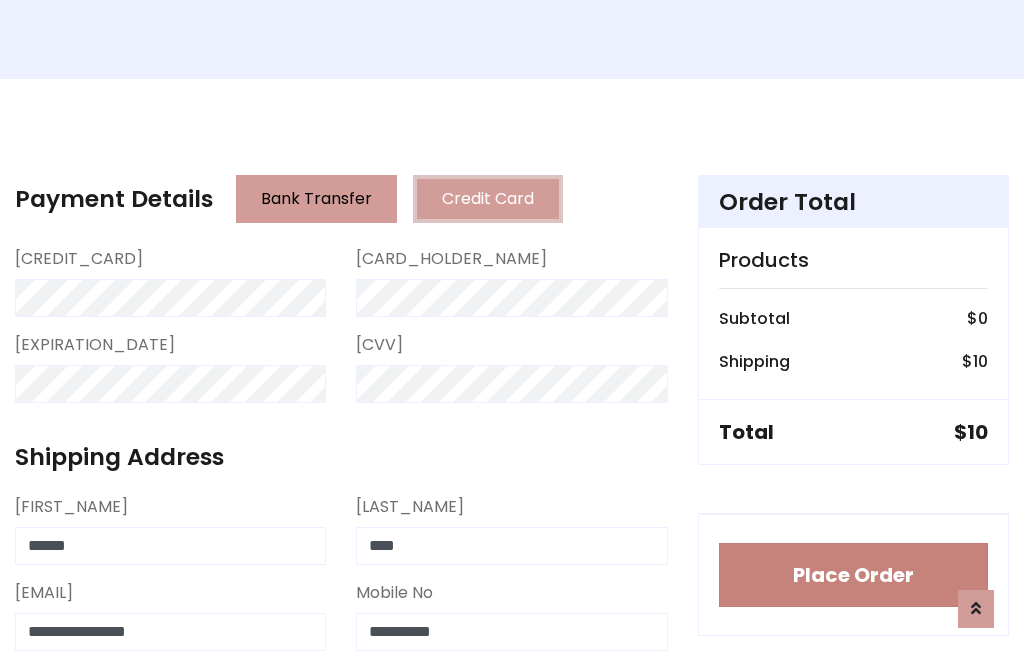 type on "*****" 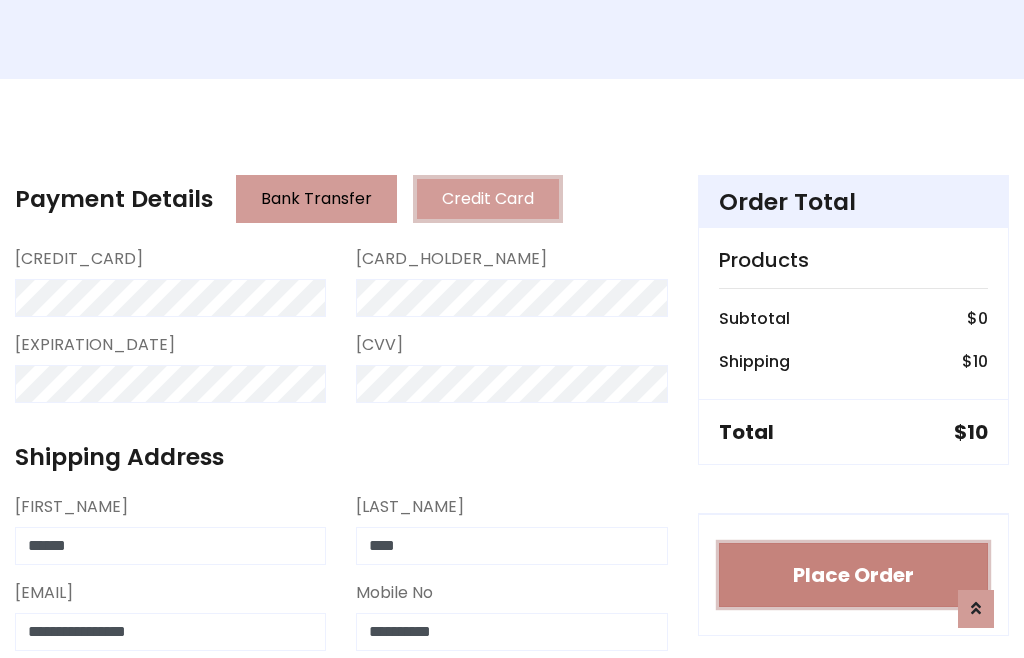 click on "Place Order" at bounding box center [853, 575] 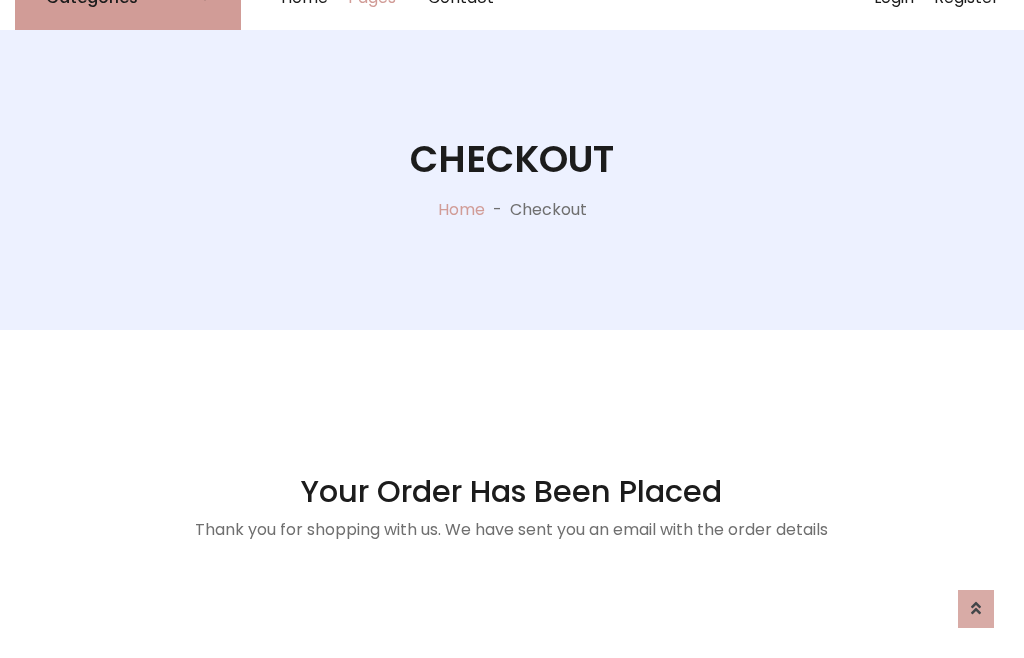 scroll, scrollTop: 0, scrollLeft: 0, axis: both 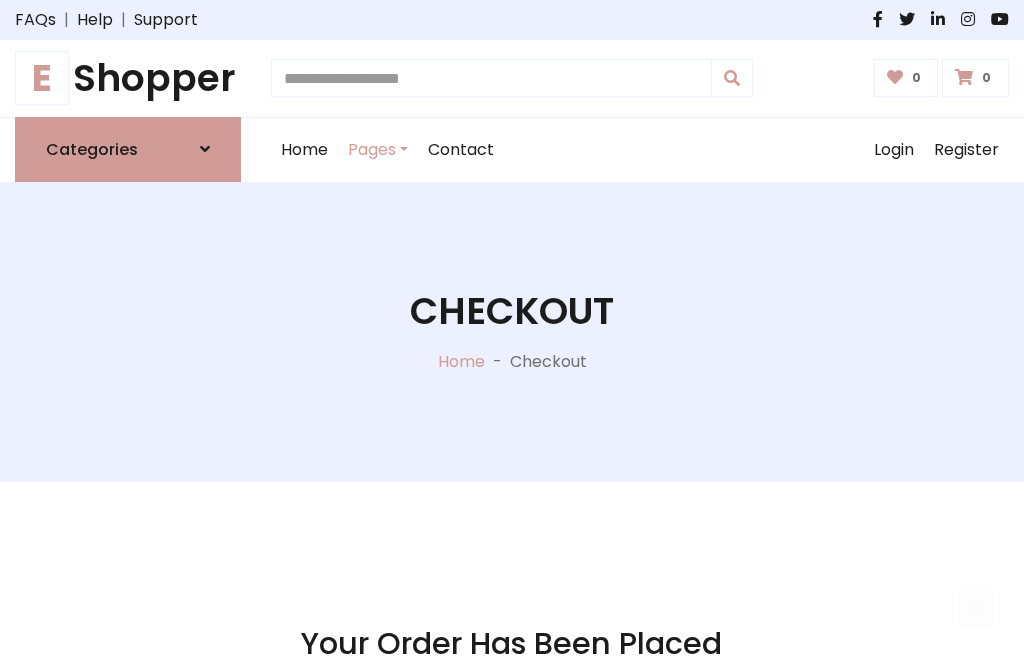 click on "E Shopper" at bounding box center (128, 78) 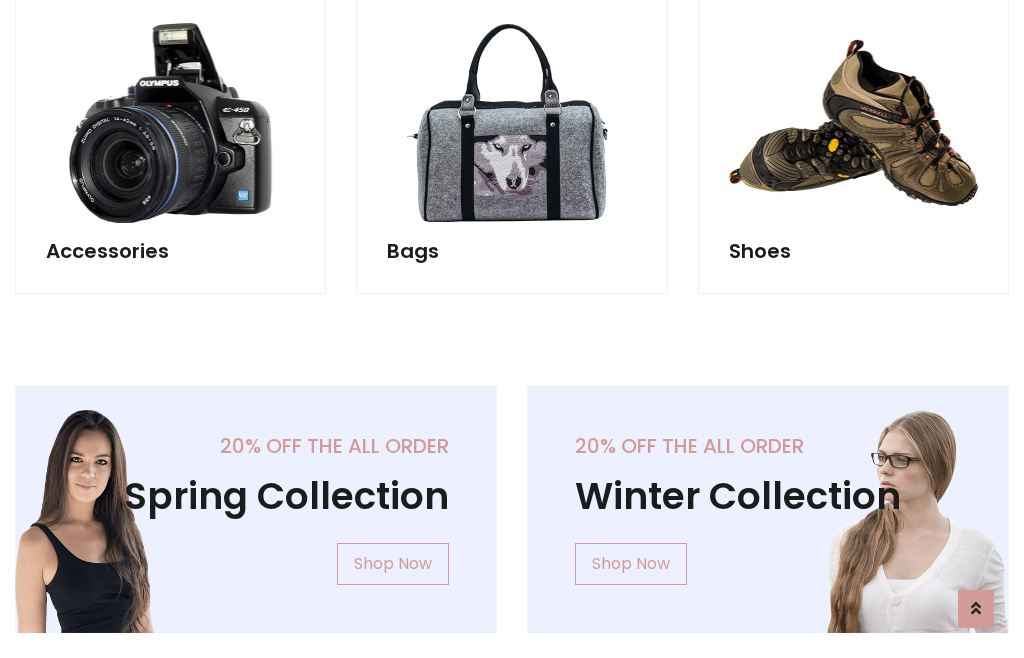 scroll, scrollTop: 770, scrollLeft: 0, axis: vertical 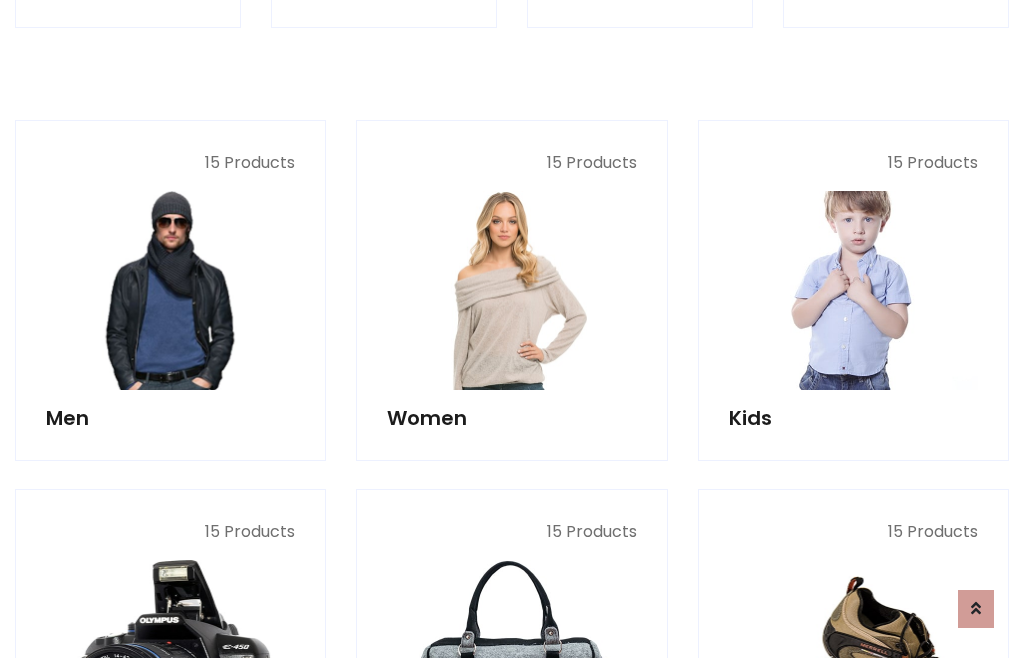 click at bounding box center (853, 290) 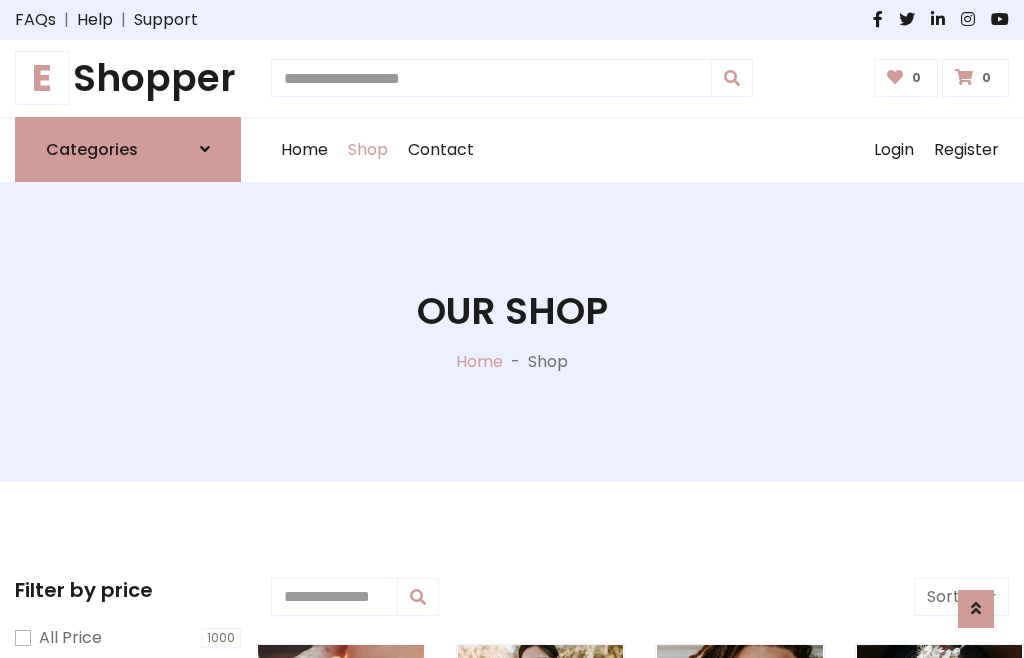 scroll, scrollTop: 549, scrollLeft: 0, axis: vertical 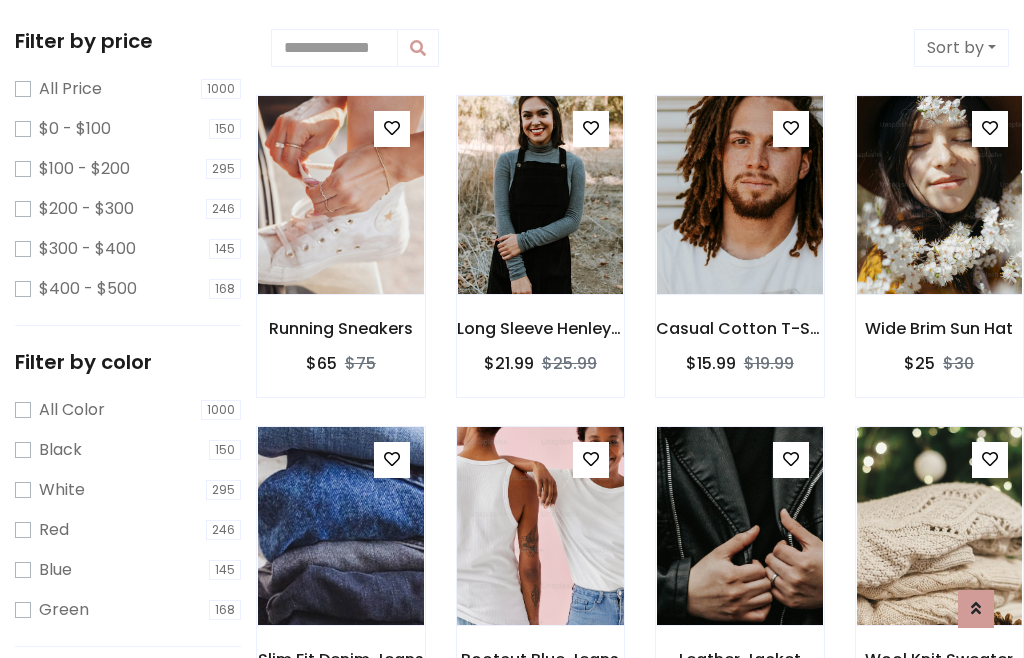 click at bounding box center (392, 128) 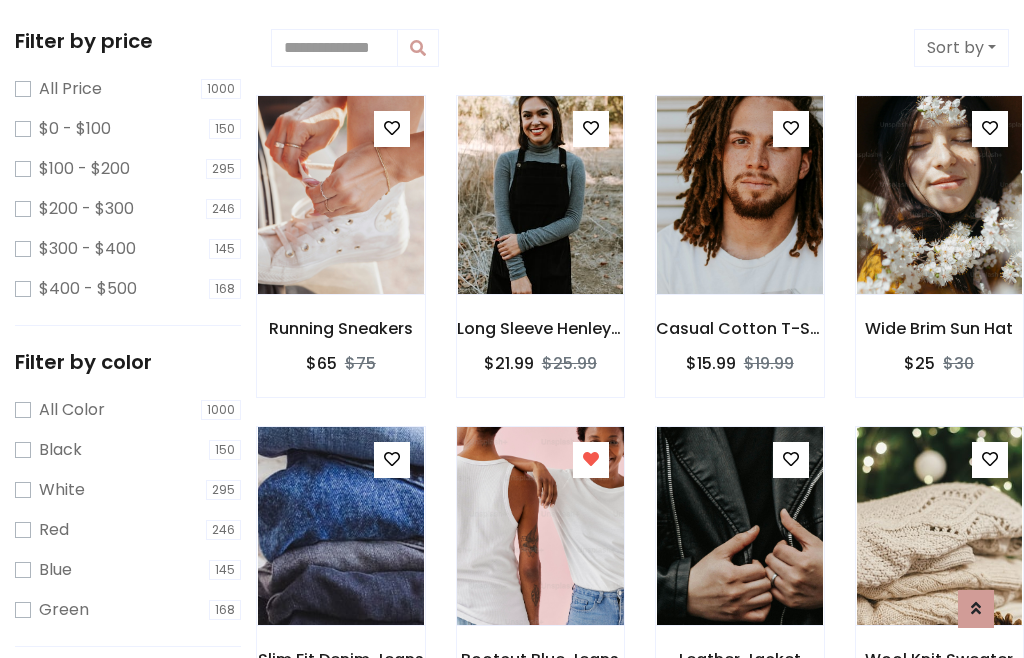 scroll, scrollTop: 848, scrollLeft: 0, axis: vertical 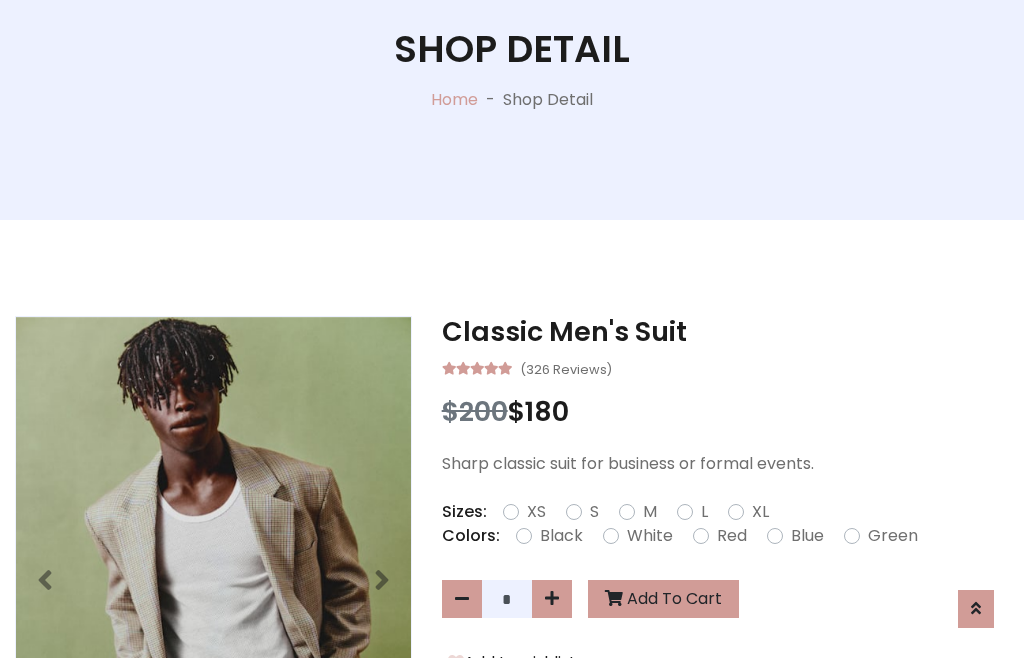 click on "XL" at bounding box center (760, 512) 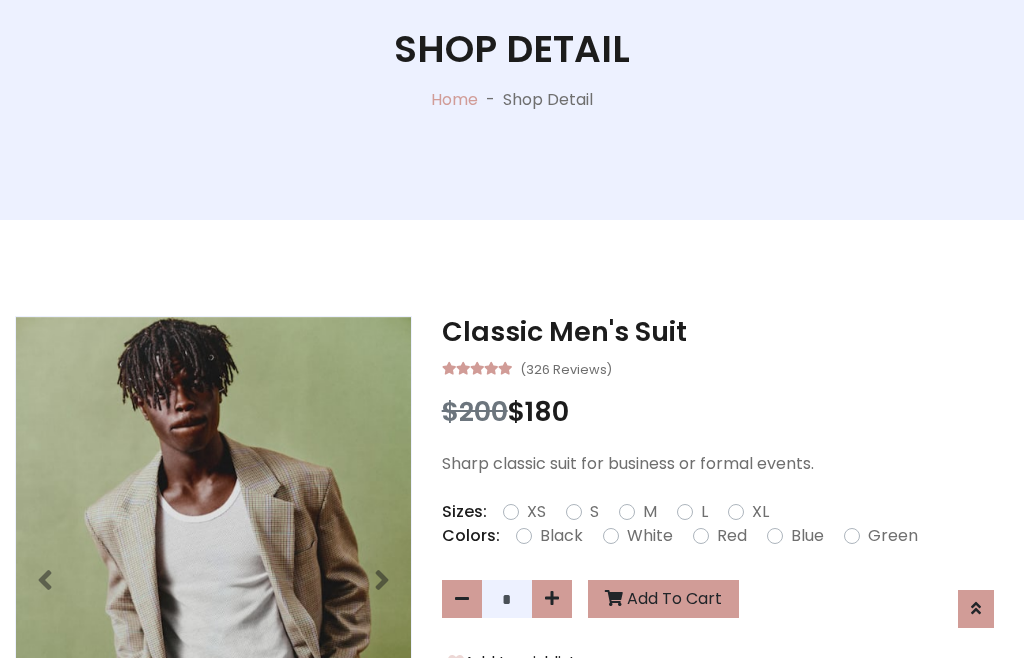 click on "Black" at bounding box center (561, 536) 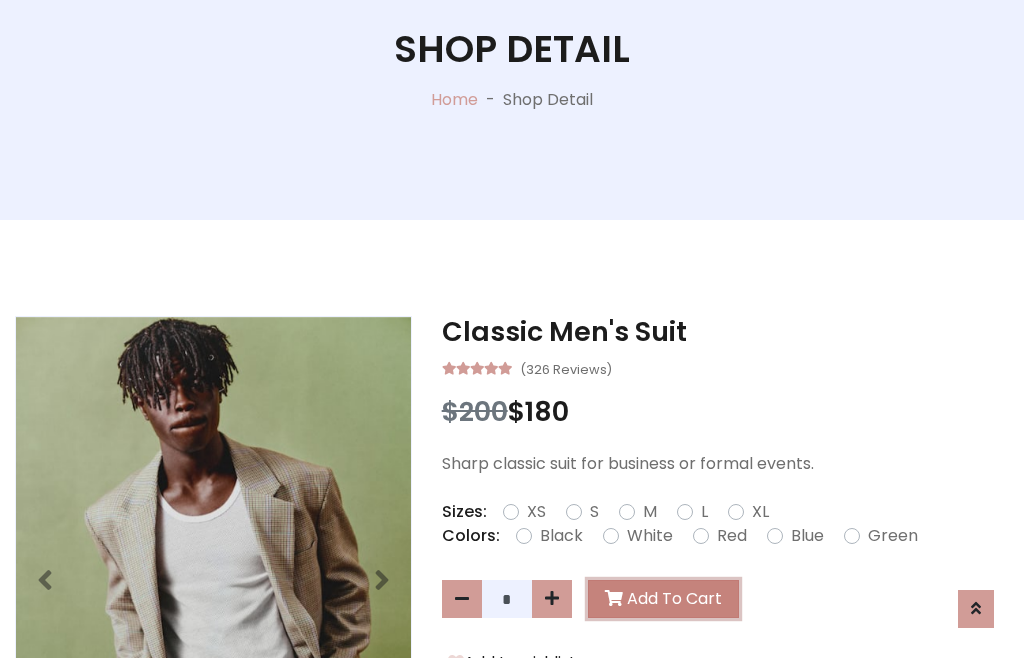 click on "Add To Cart" at bounding box center [663, 599] 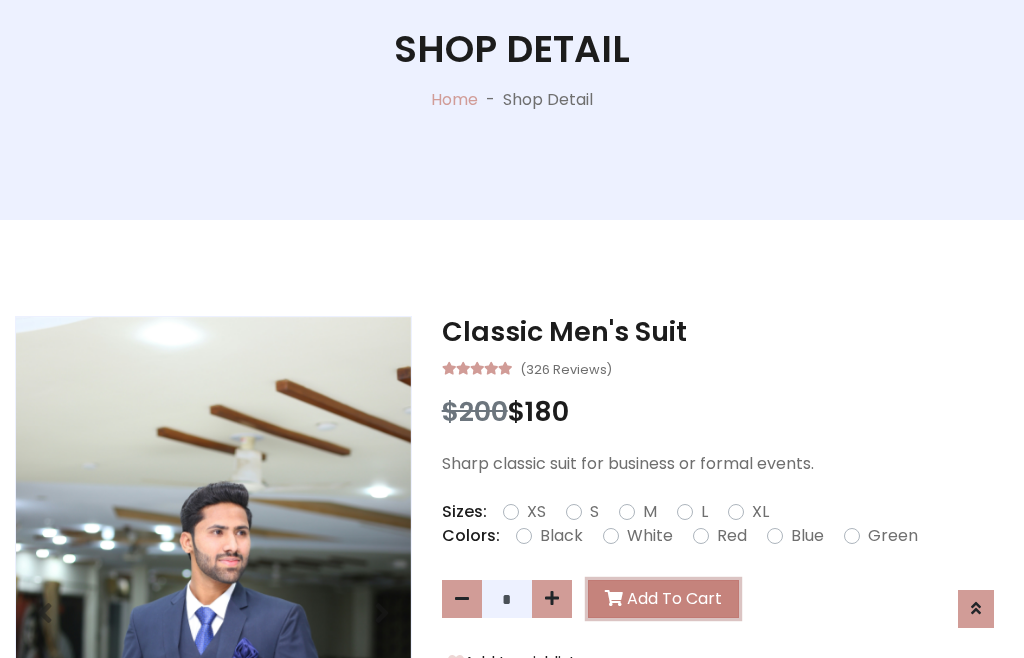 scroll, scrollTop: 0, scrollLeft: 0, axis: both 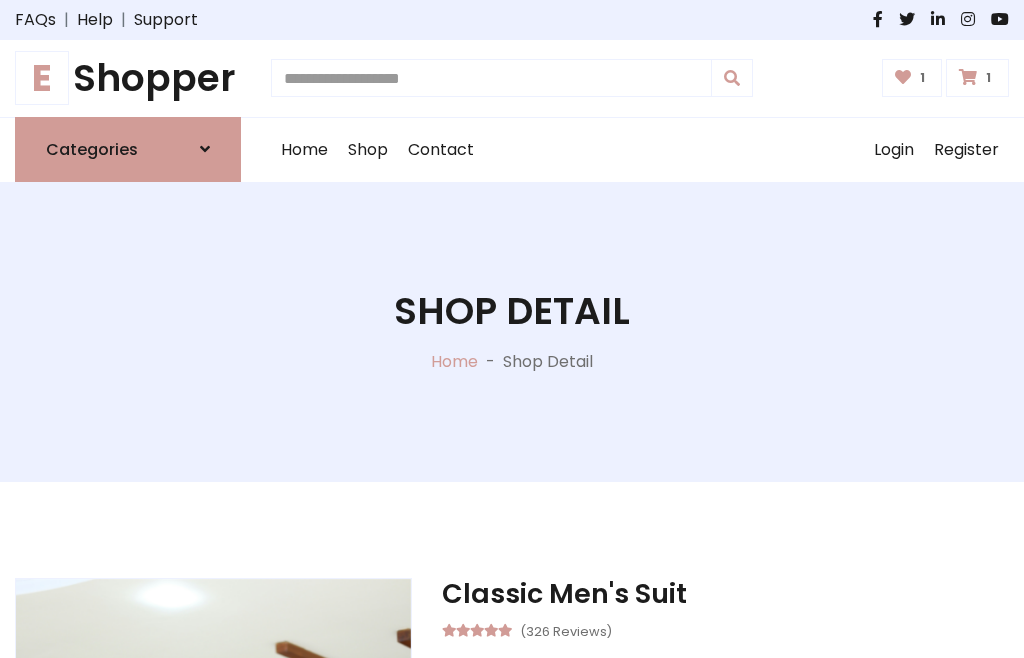 click at bounding box center [968, 77] 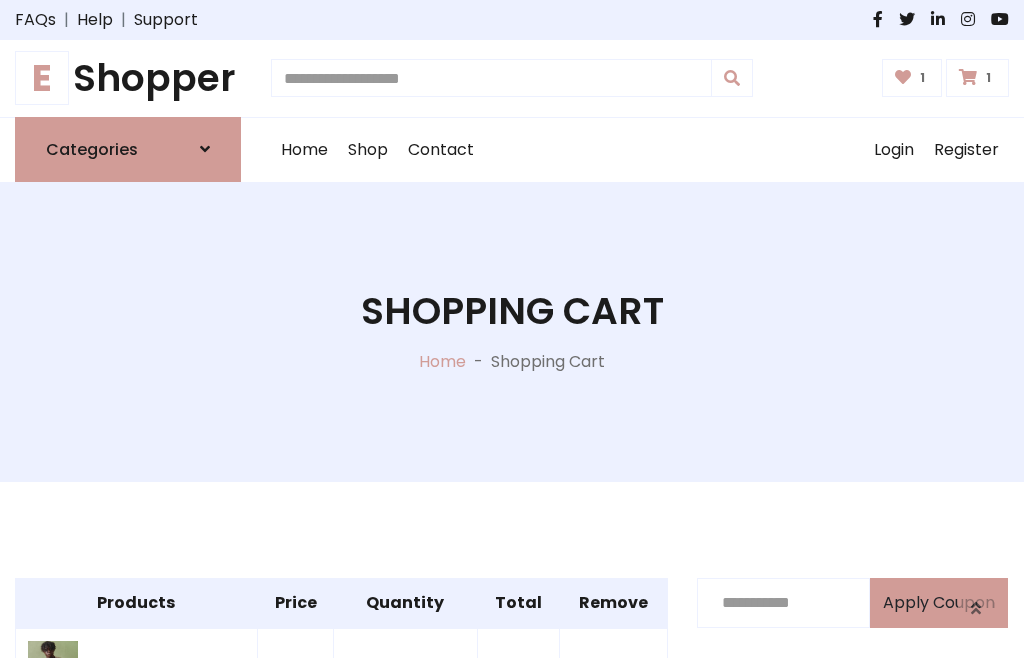 scroll, scrollTop: 570, scrollLeft: 0, axis: vertical 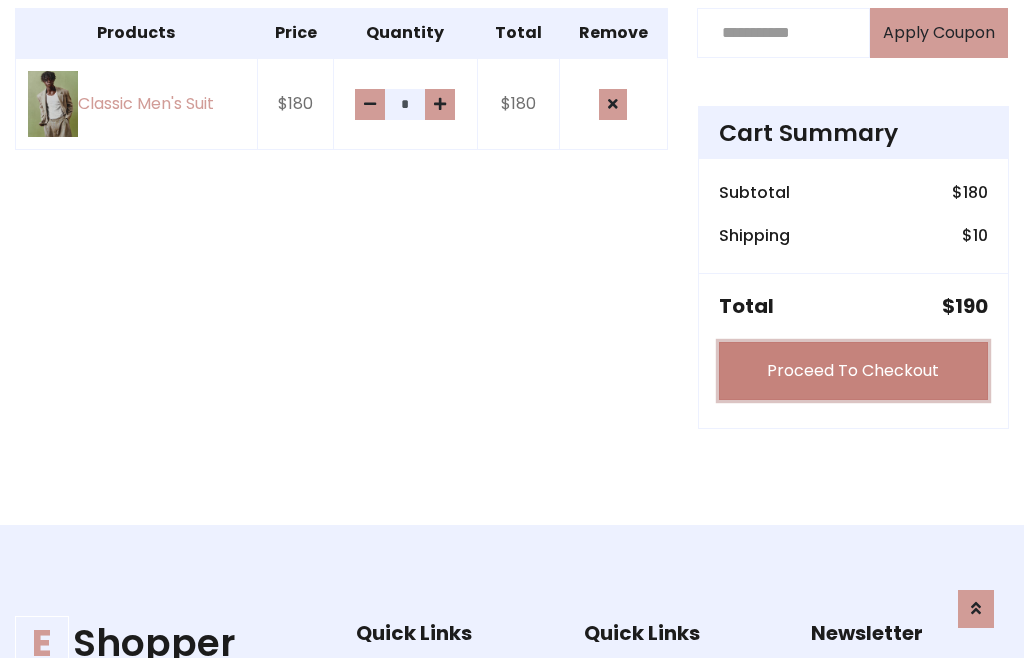 click on "Proceed To Checkout" at bounding box center (853, 371) 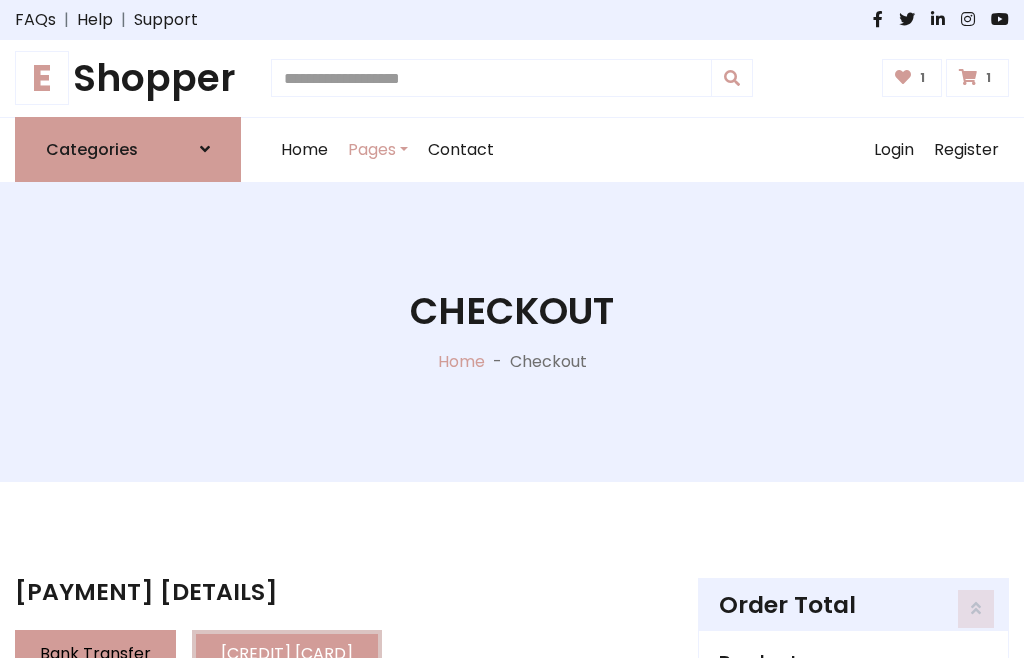 scroll, scrollTop: 201, scrollLeft: 0, axis: vertical 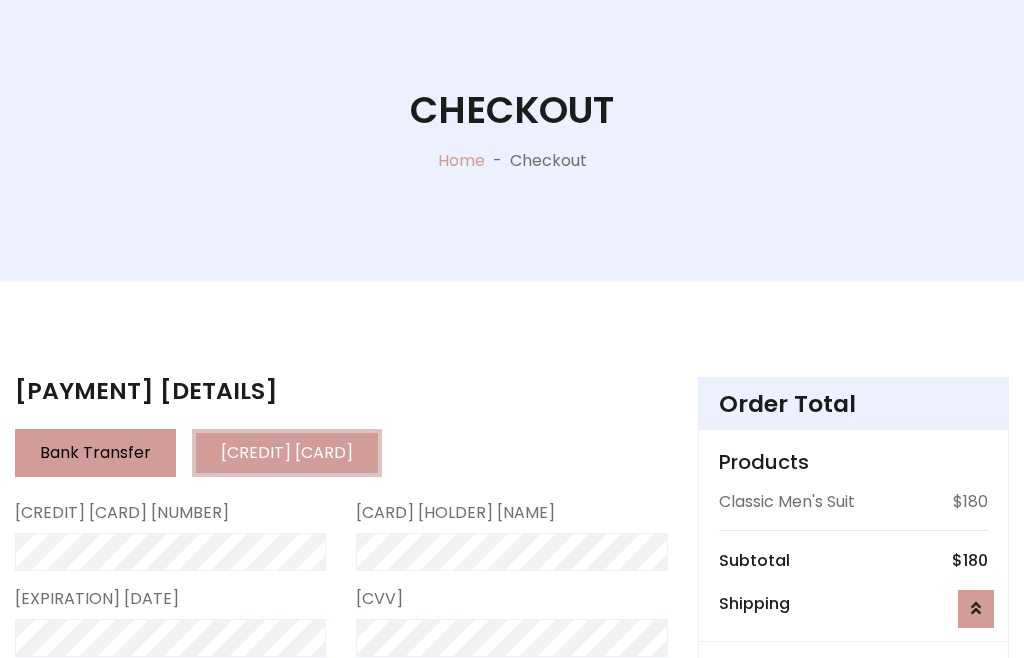 click on "Go to shipping" at bounding box center (853, 817) 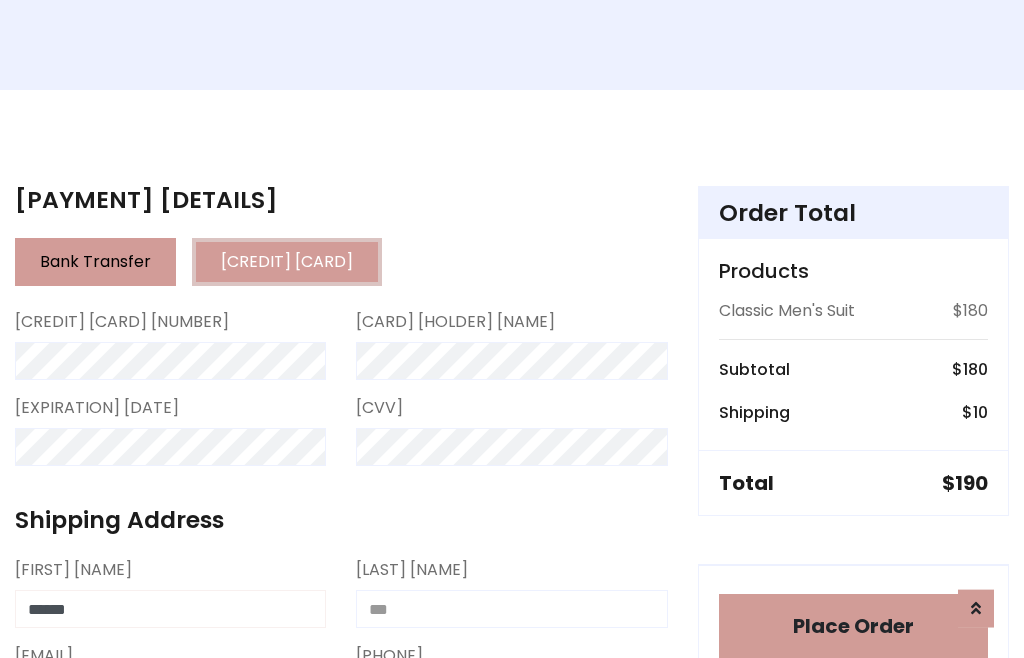 type on "******" 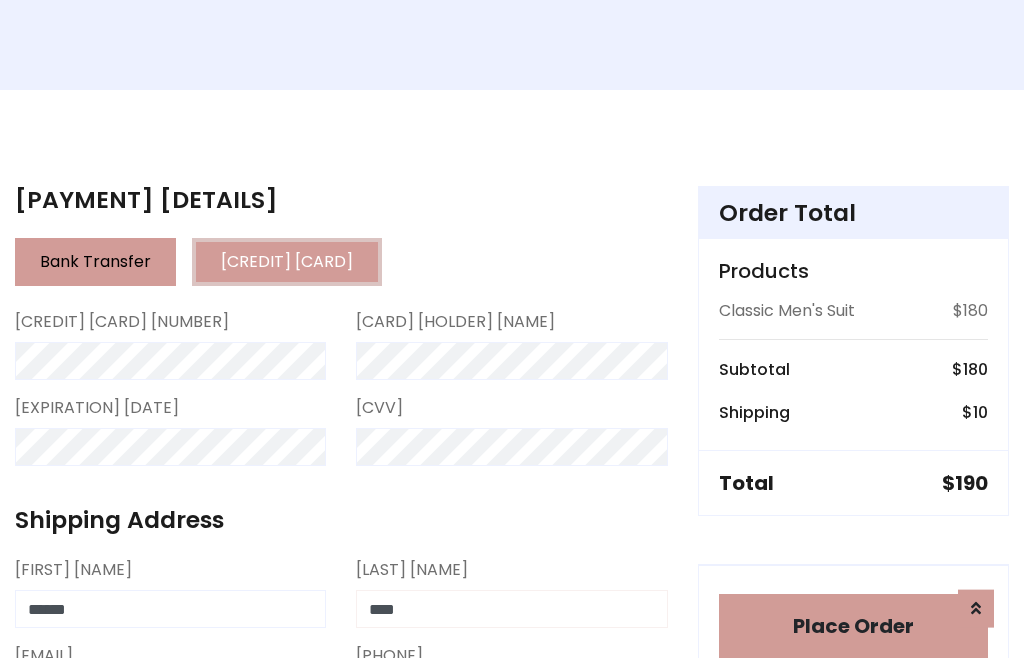 type on "****" 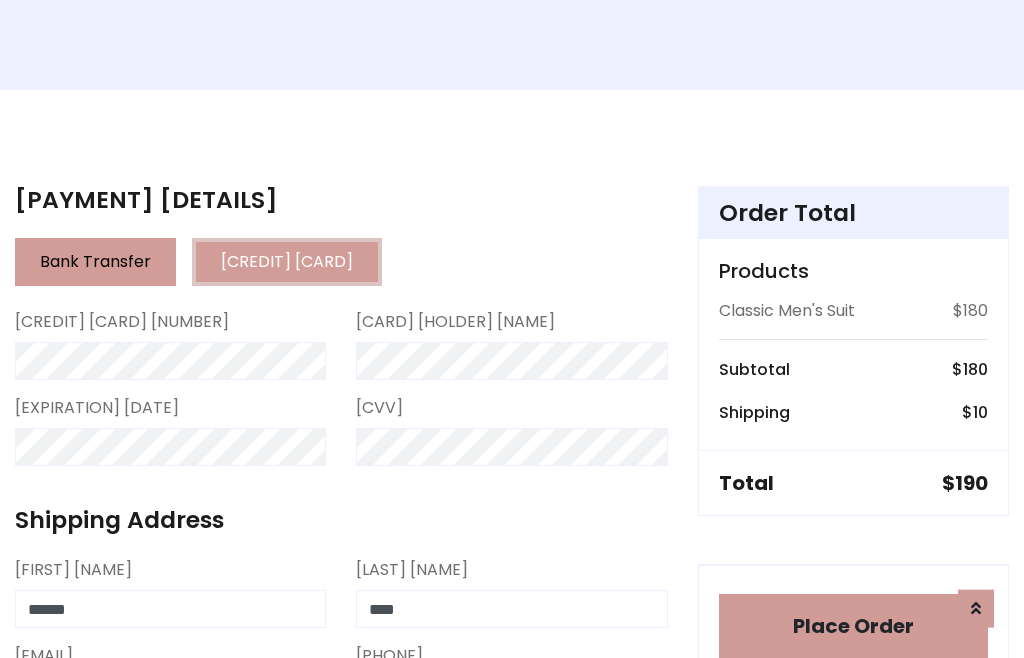 type on "**********" 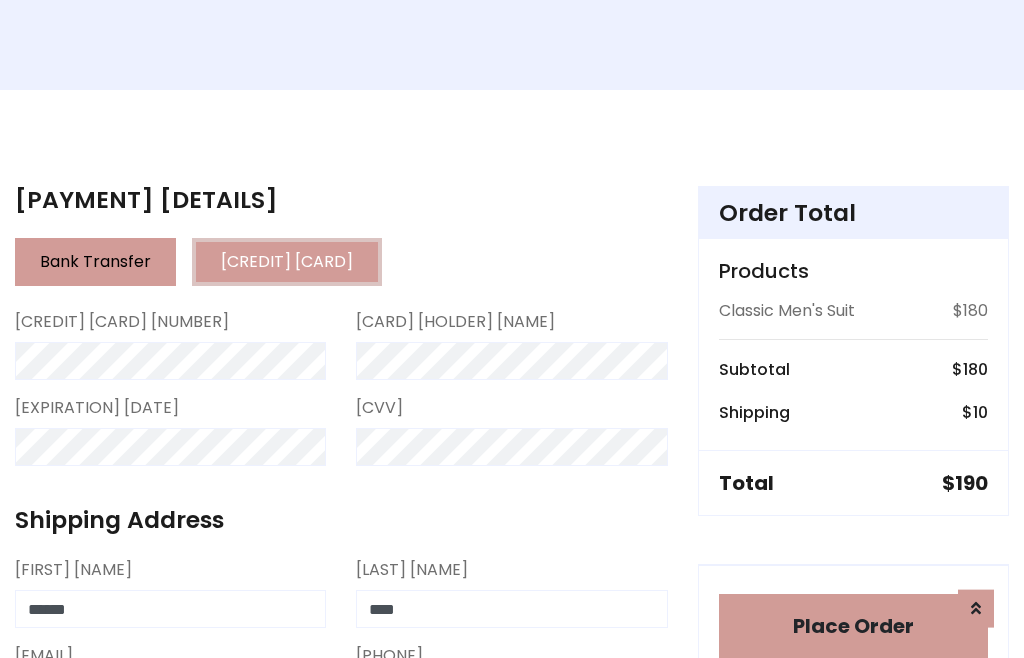 scroll, scrollTop: 573, scrollLeft: 0, axis: vertical 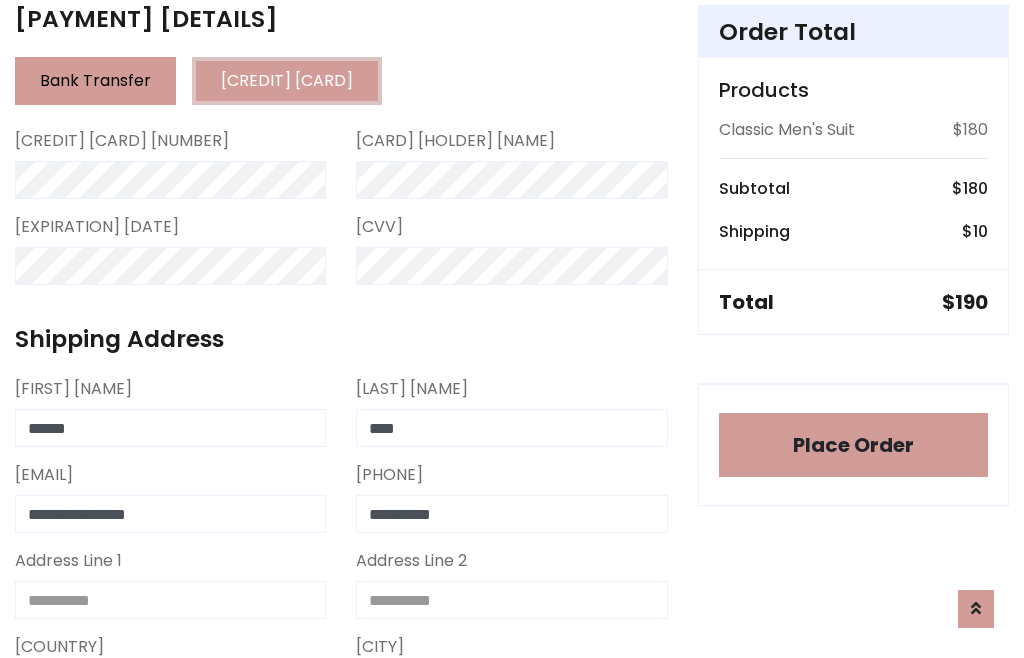 type on "**********" 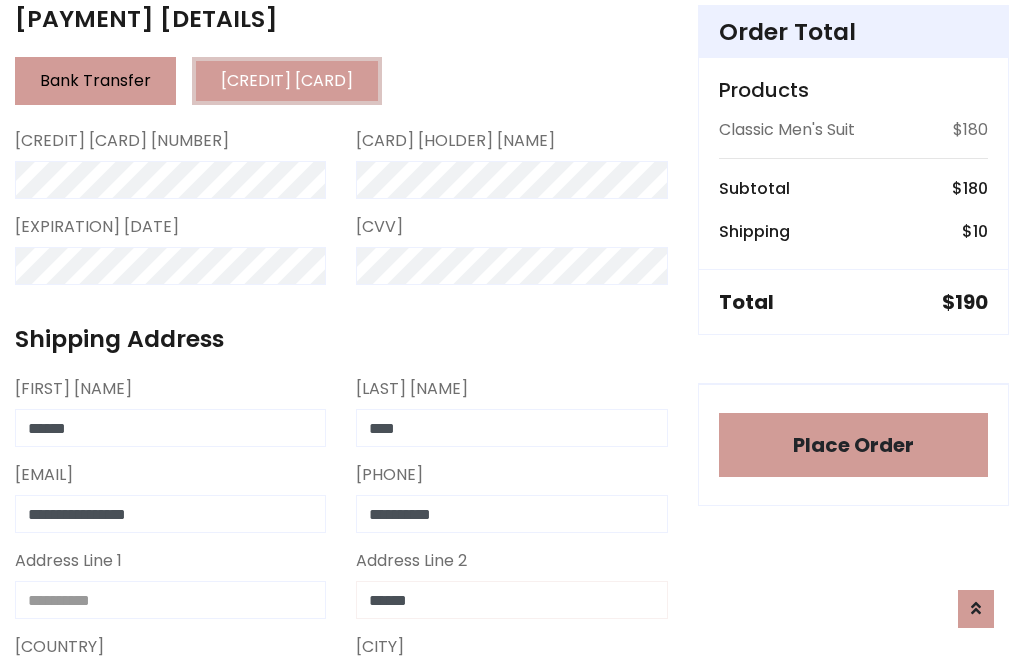 type on "******" 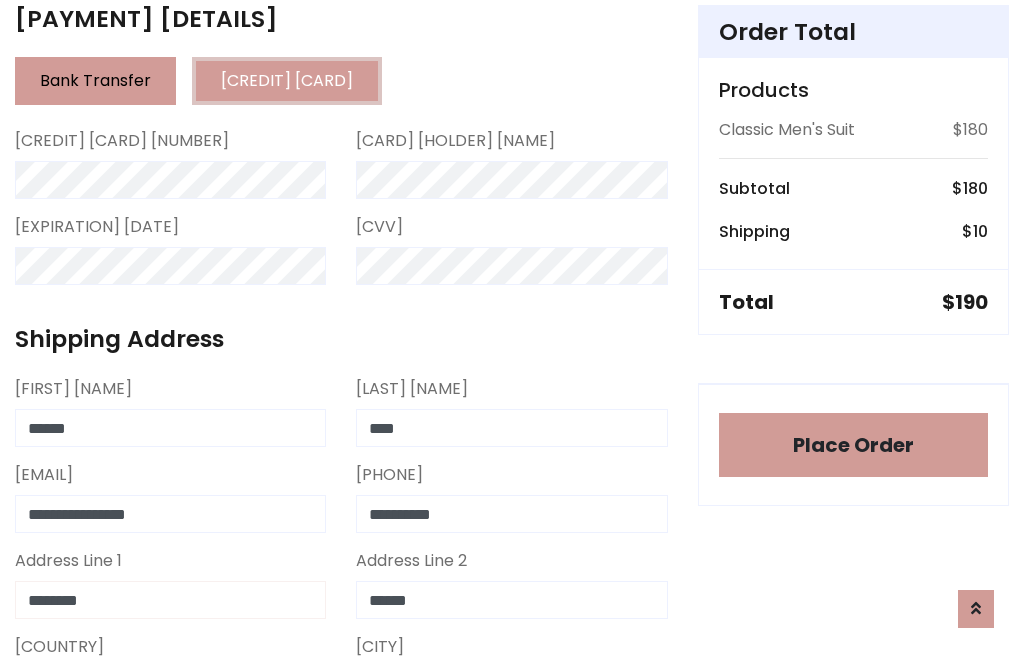 type on "********" 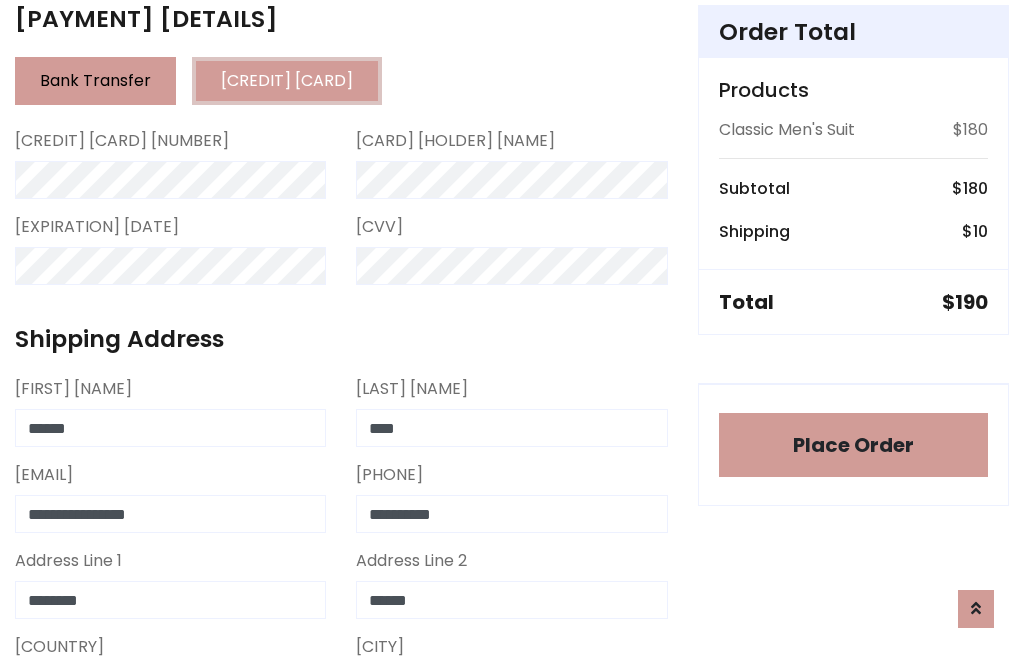 select on "*******" 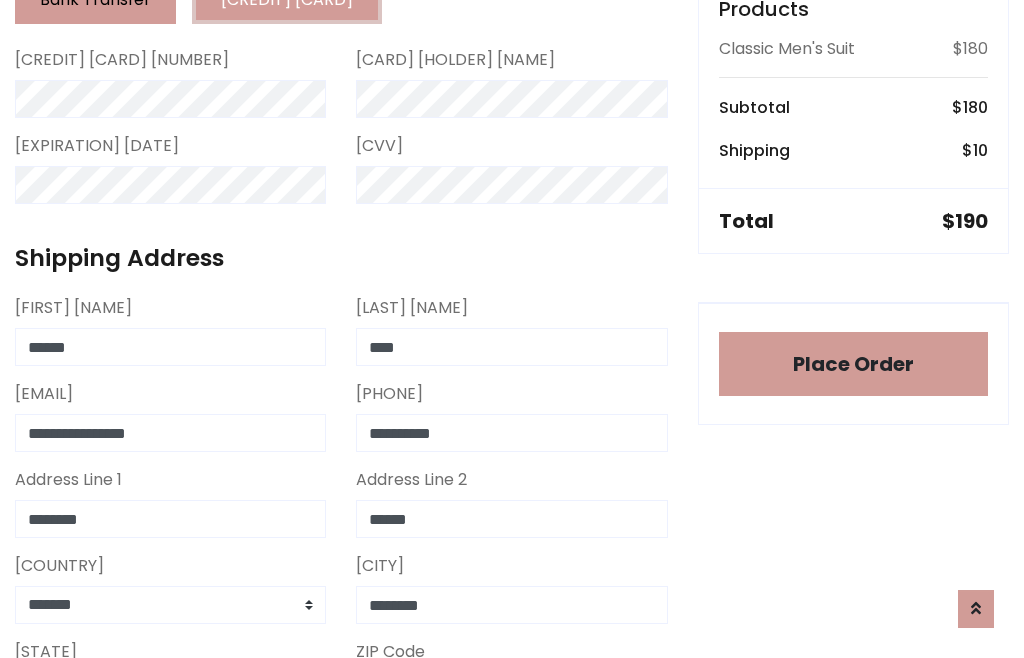 type on "*******" 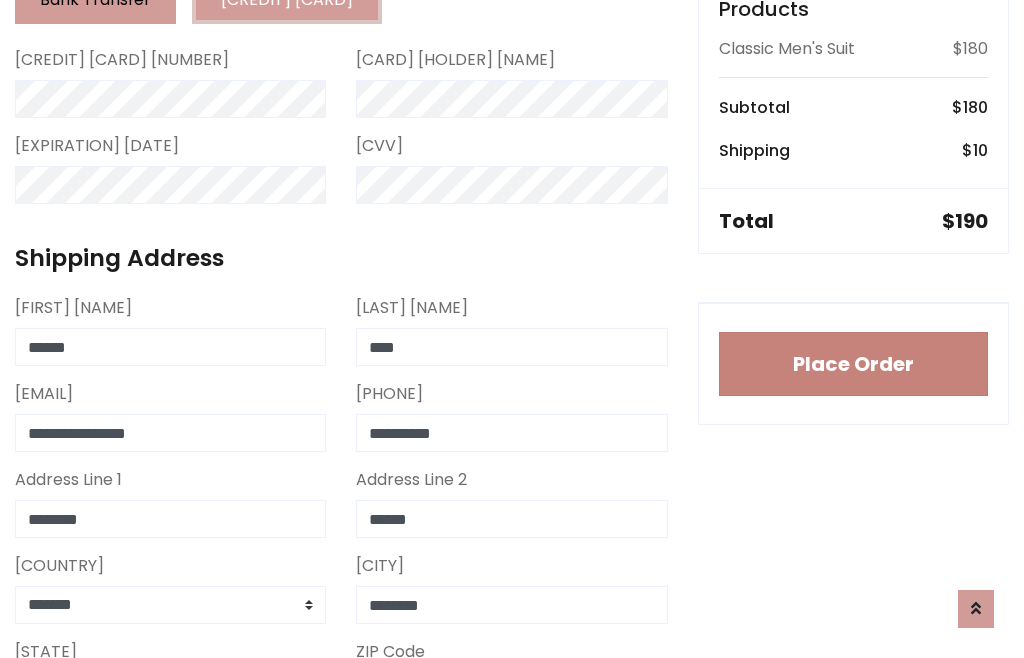type on "***" 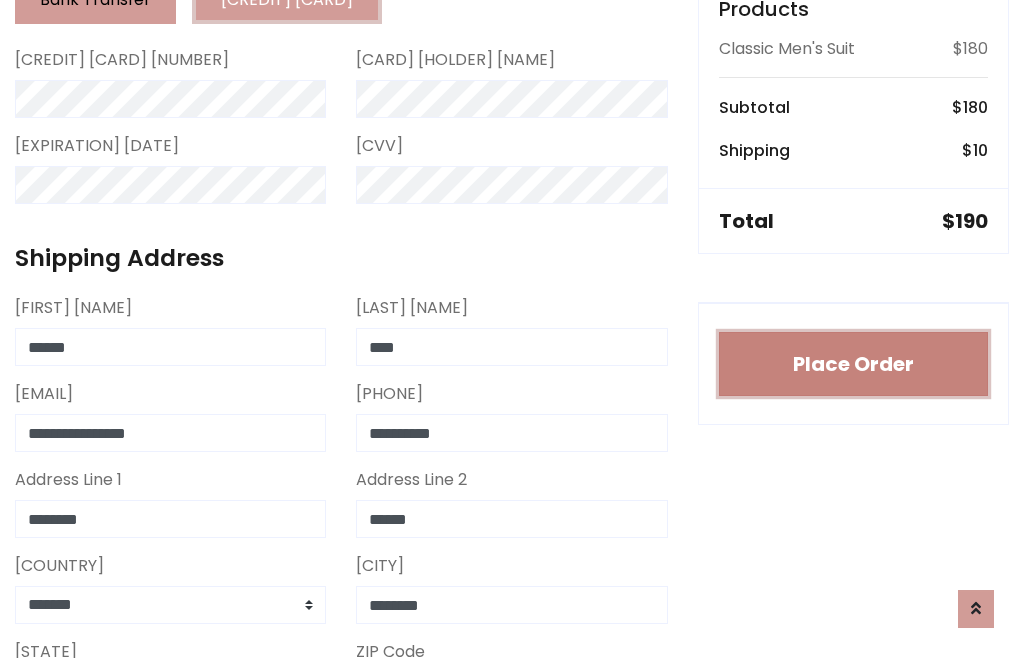 click on "Place Order" at bounding box center (853, 364) 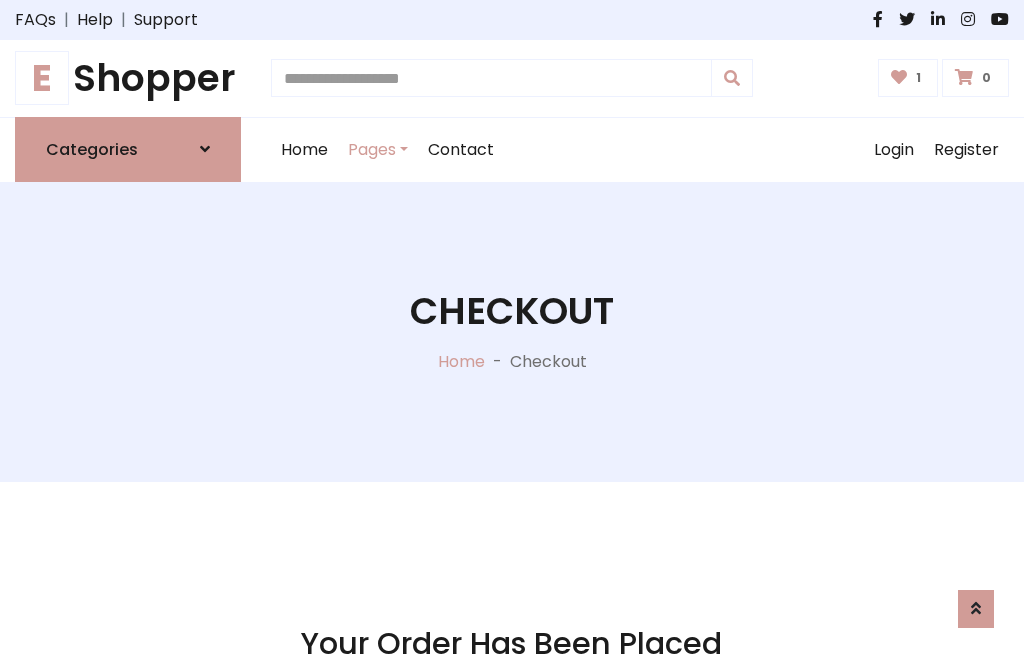 scroll, scrollTop: 0, scrollLeft: 0, axis: both 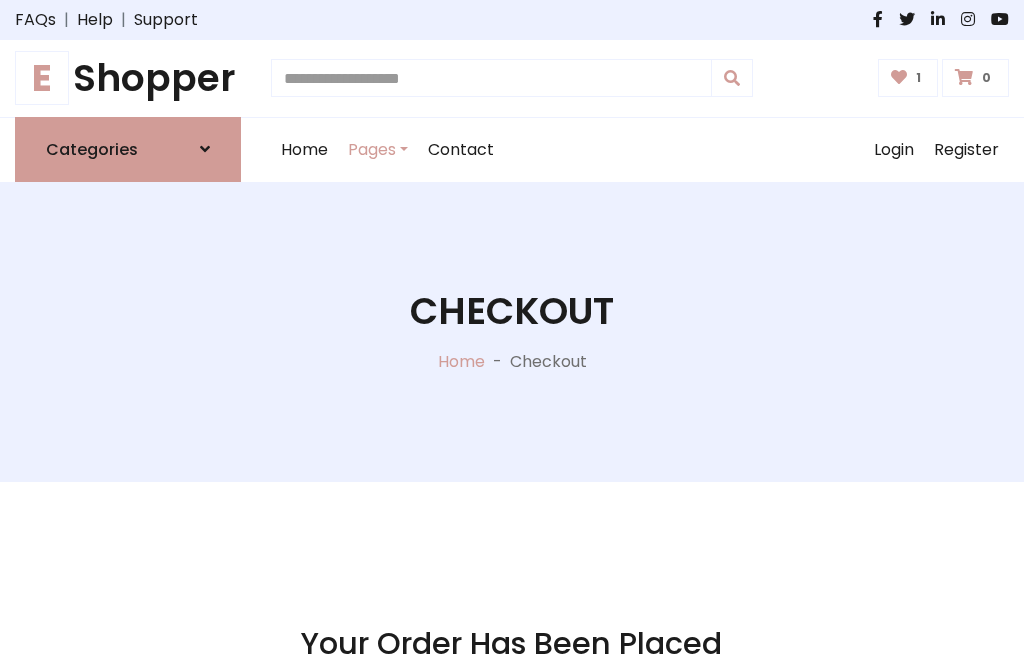 click on "E" at bounding box center (42, 78) 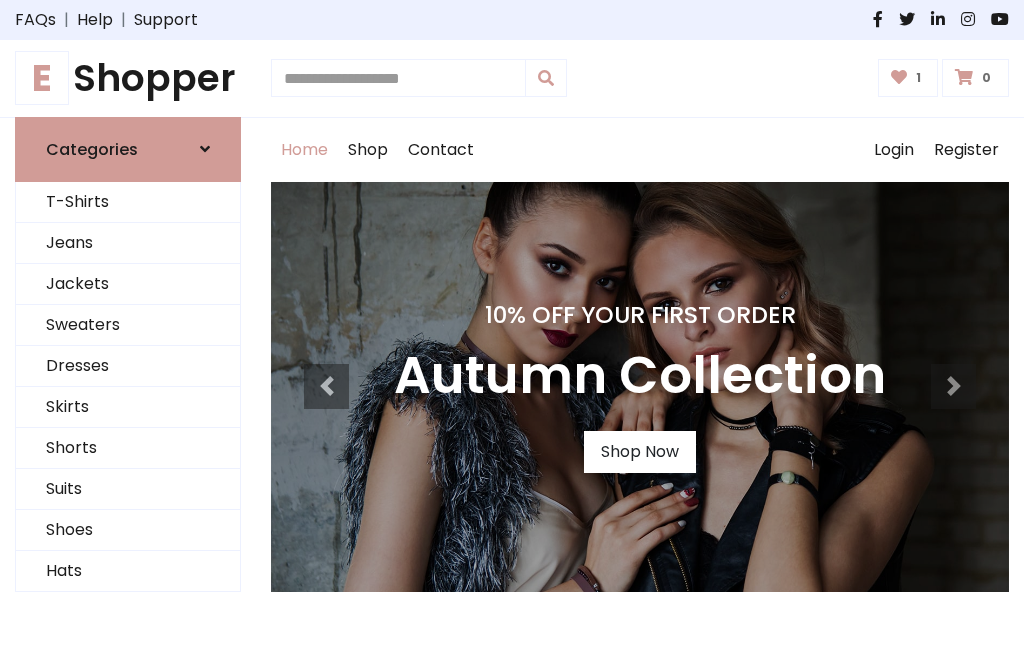 scroll, scrollTop: 0, scrollLeft: 0, axis: both 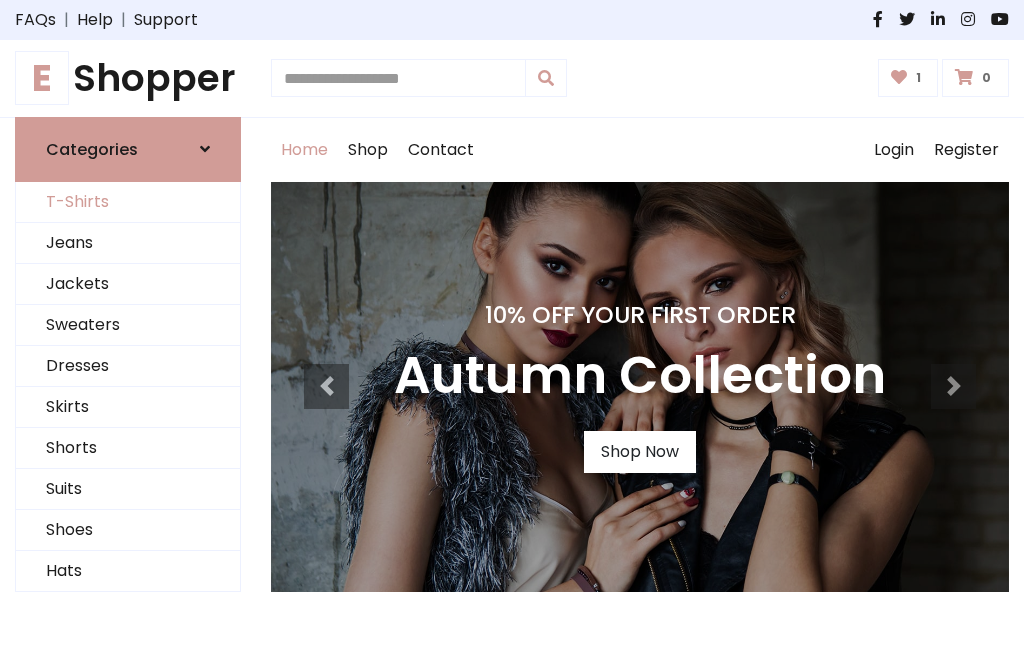 click on "T-Shirts" at bounding box center [128, 202] 